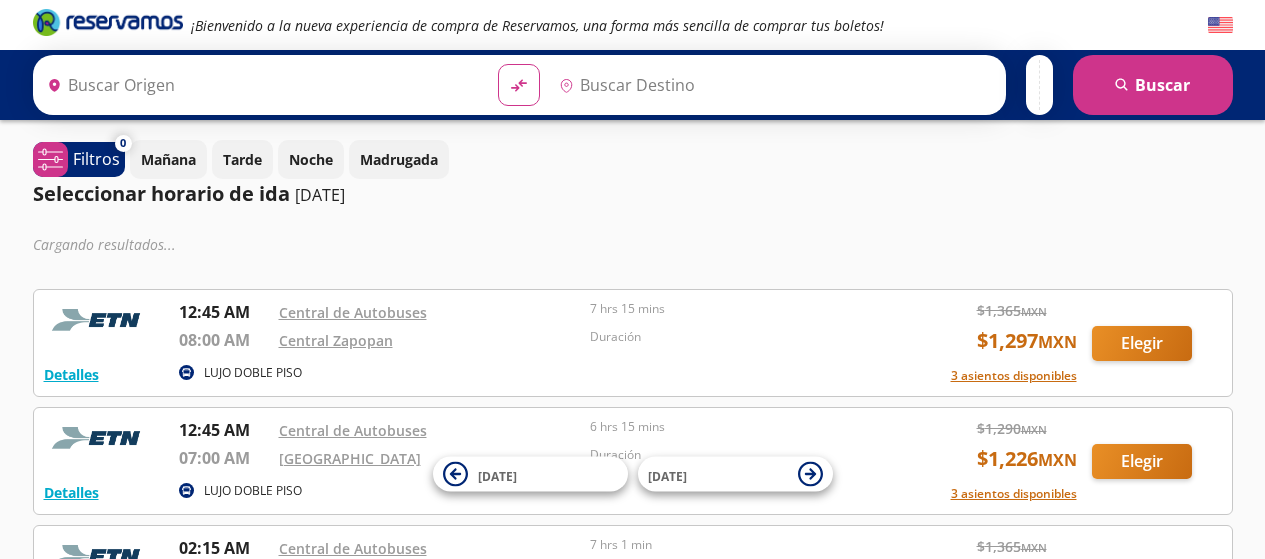 scroll, scrollTop: 0, scrollLeft: 0, axis: both 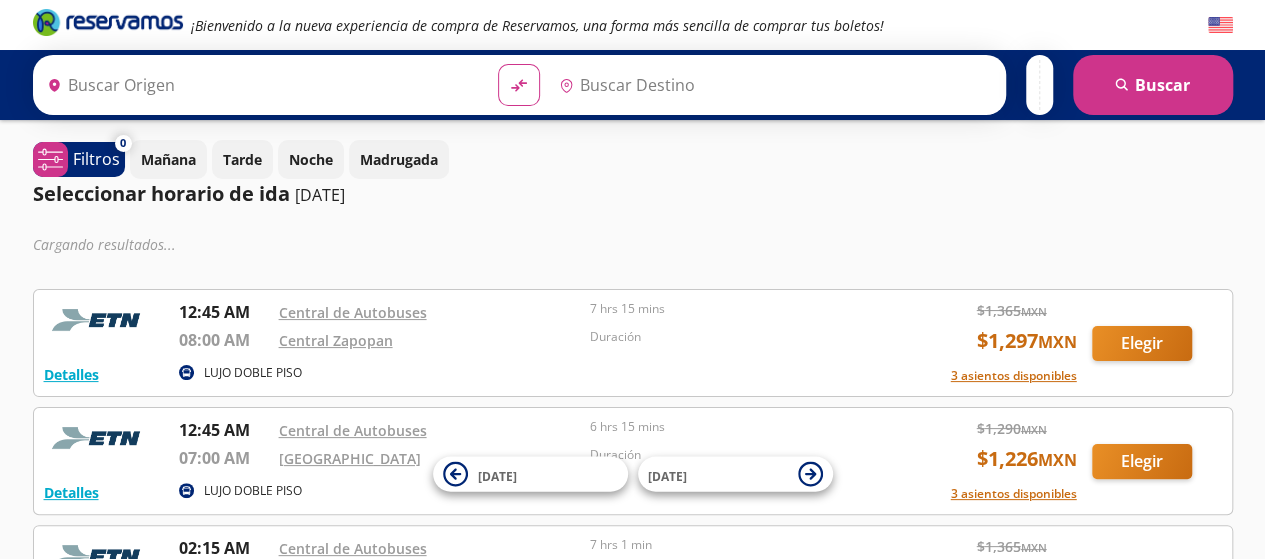 type on "[GEOGRAPHIC_DATA], [GEOGRAPHIC_DATA]" 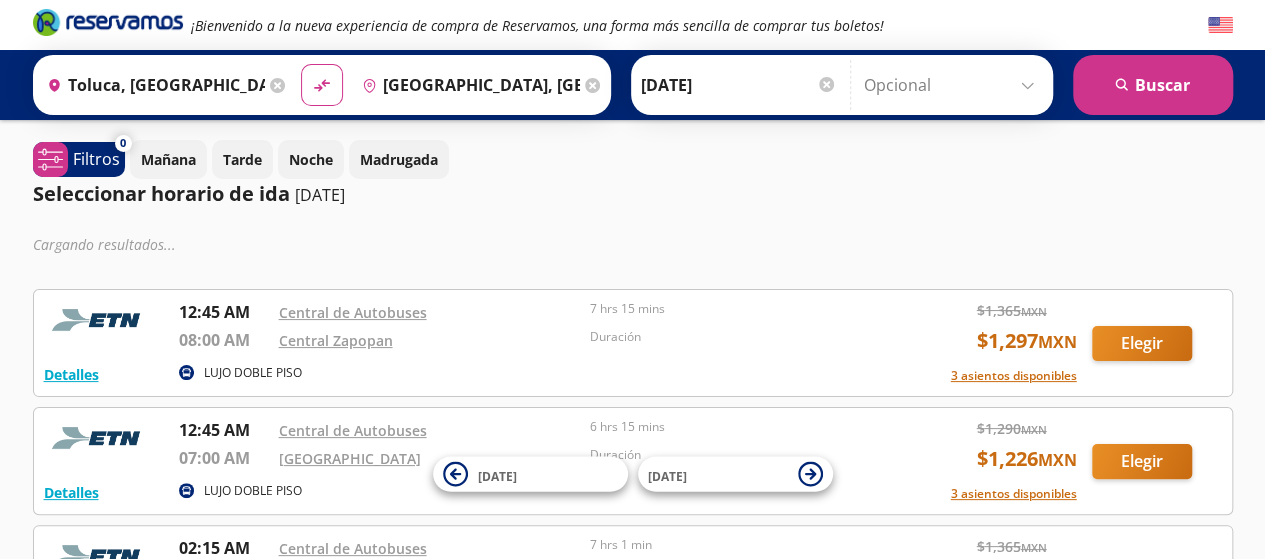 scroll, scrollTop: 0, scrollLeft: 0, axis: both 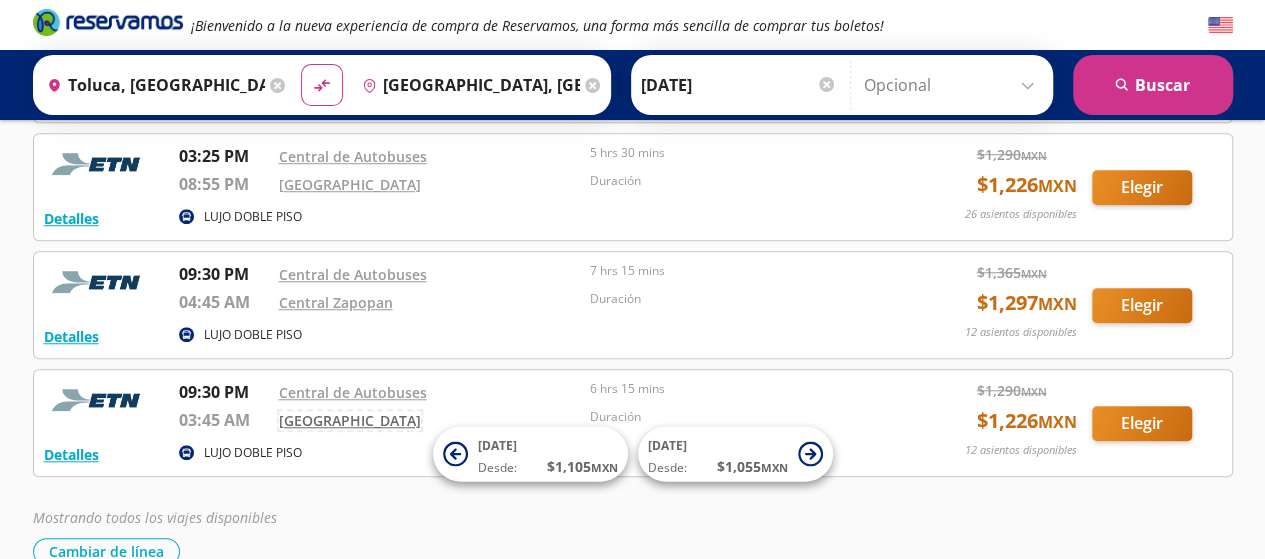 click on "[GEOGRAPHIC_DATA]" at bounding box center (350, 420) 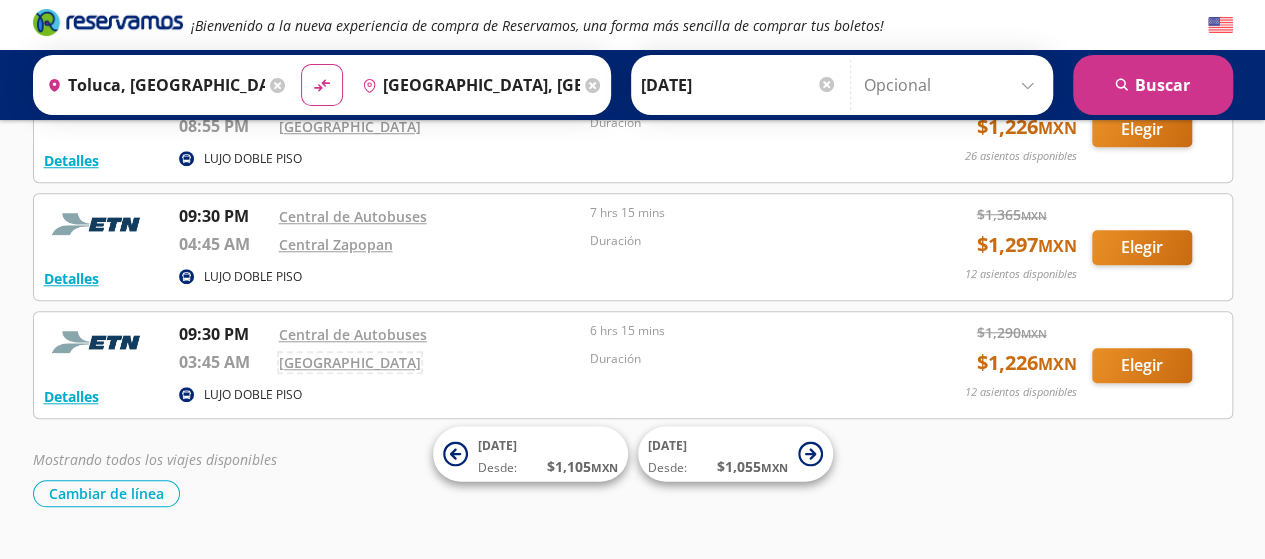 scroll, scrollTop: 786, scrollLeft: 0, axis: vertical 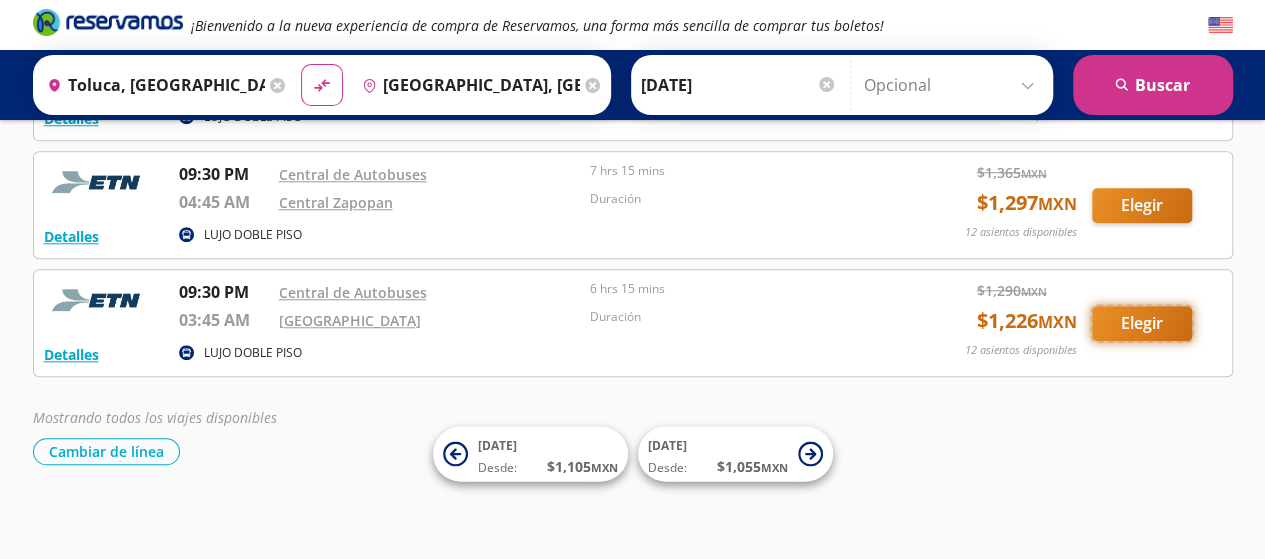 click on "Elegir" at bounding box center (1142, 323) 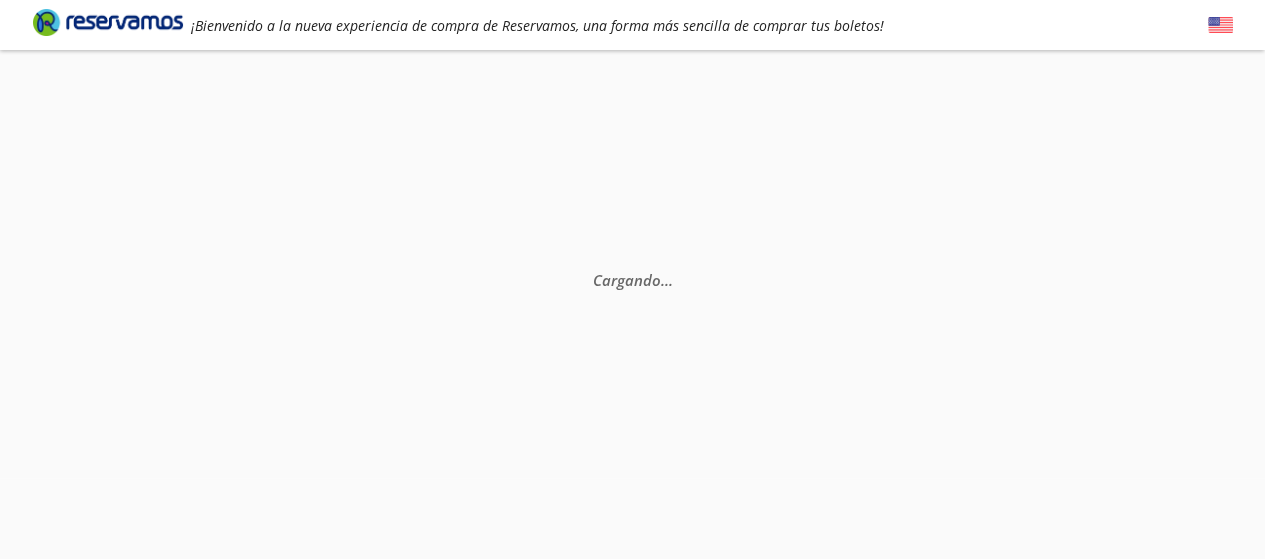 scroll, scrollTop: 0, scrollLeft: 0, axis: both 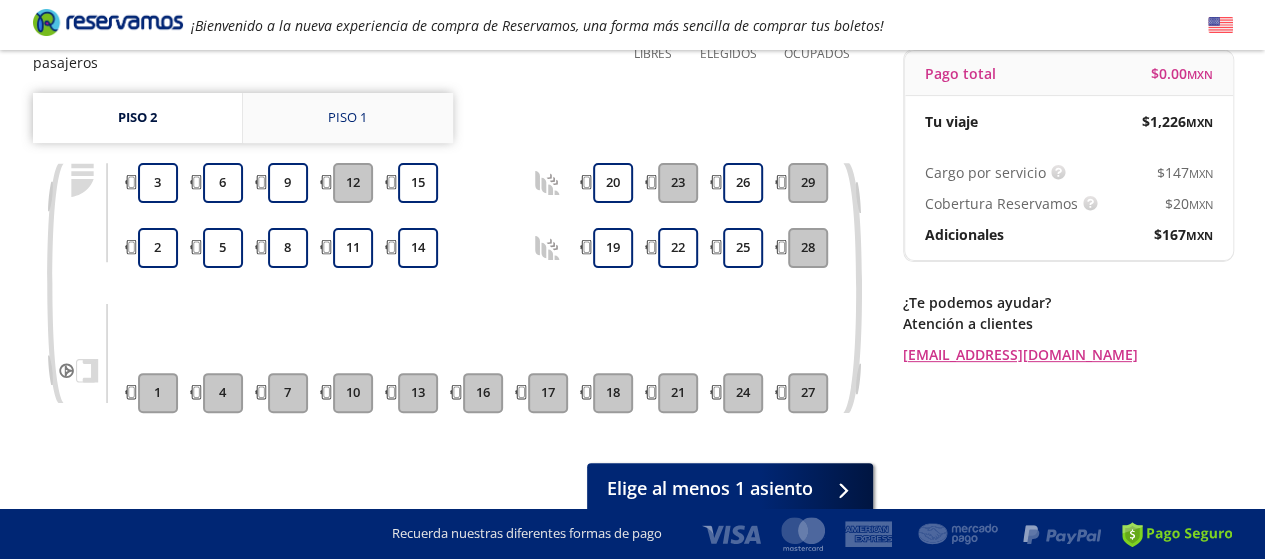 click on "Piso 1" at bounding box center (348, 118) 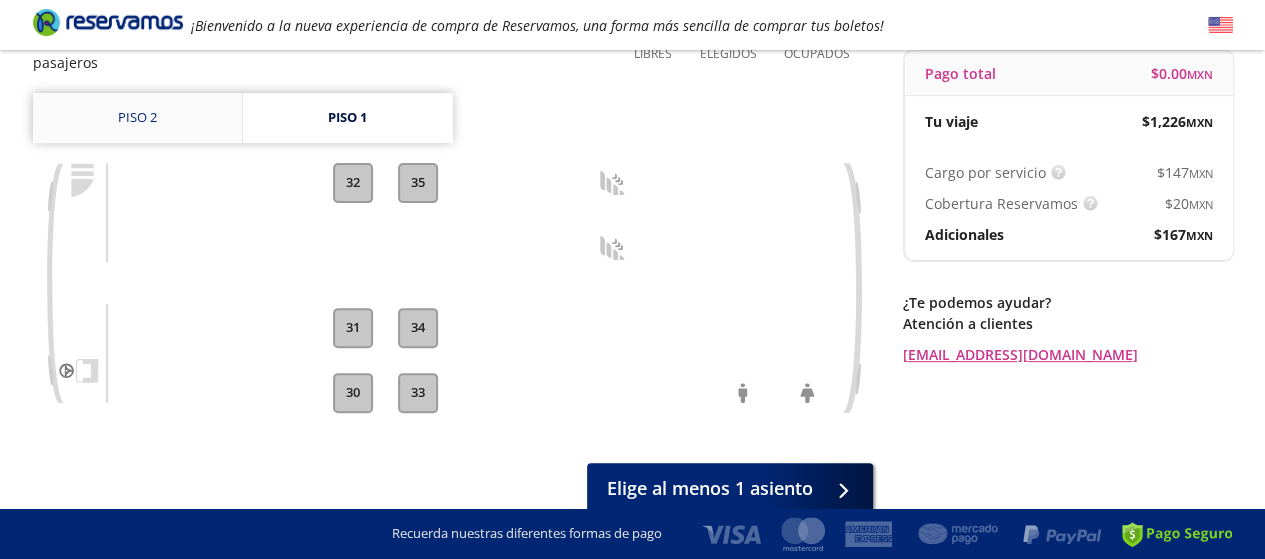 click on "Piso 2" at bounding box center [137, 118] 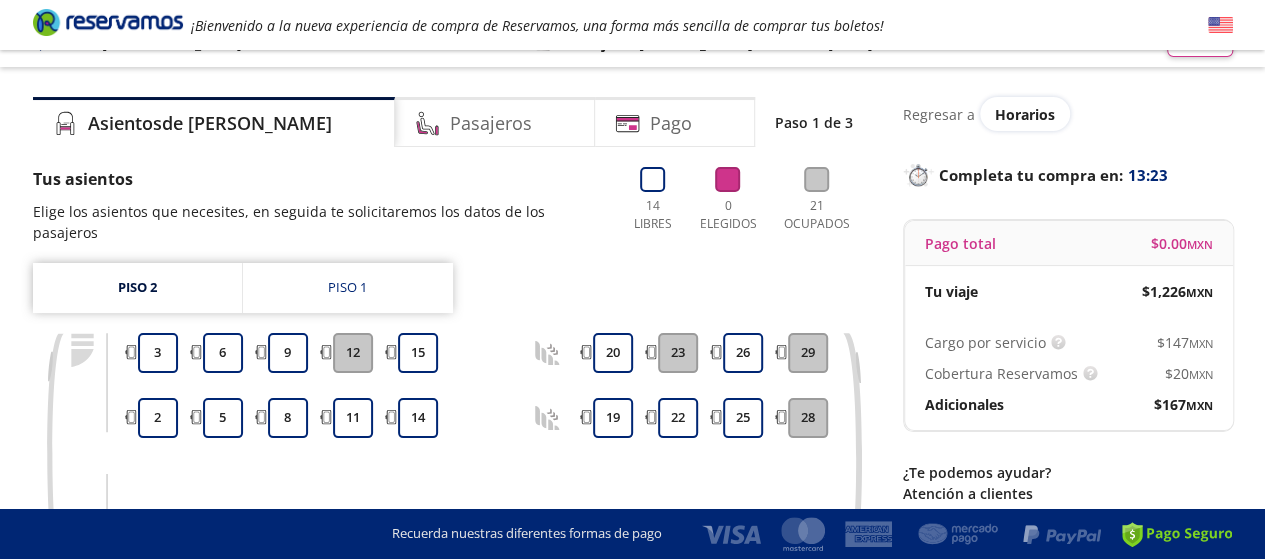 scroll, scrollTop: 0, scrollLeft: 0, axis: both 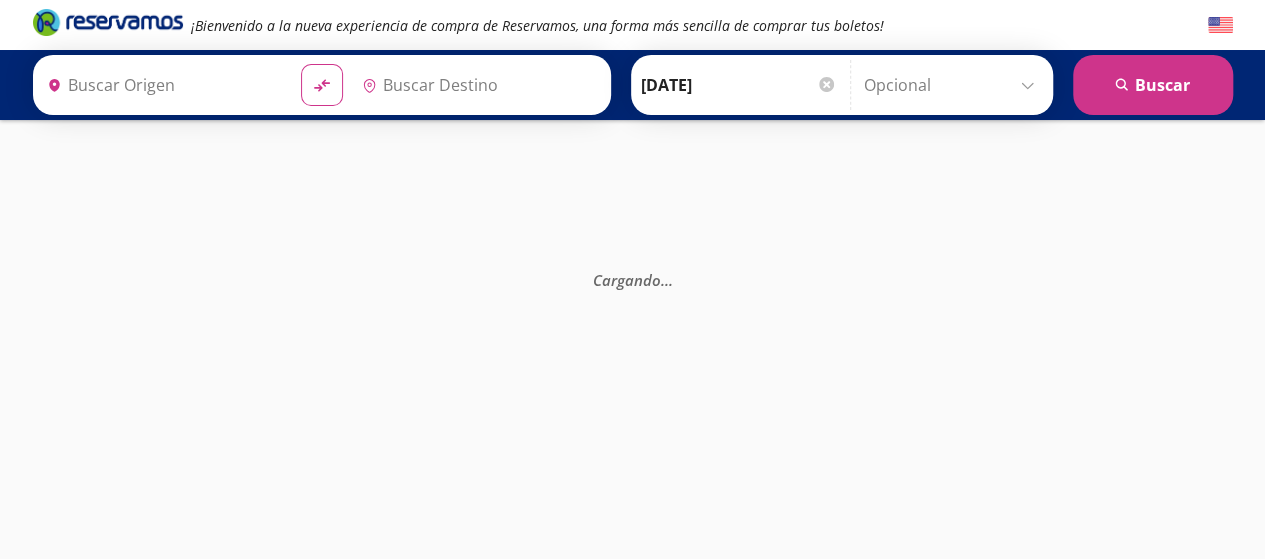 type on "[GEOGRAPHIC_DATA], [GEOGRAPHIC_DATA]" 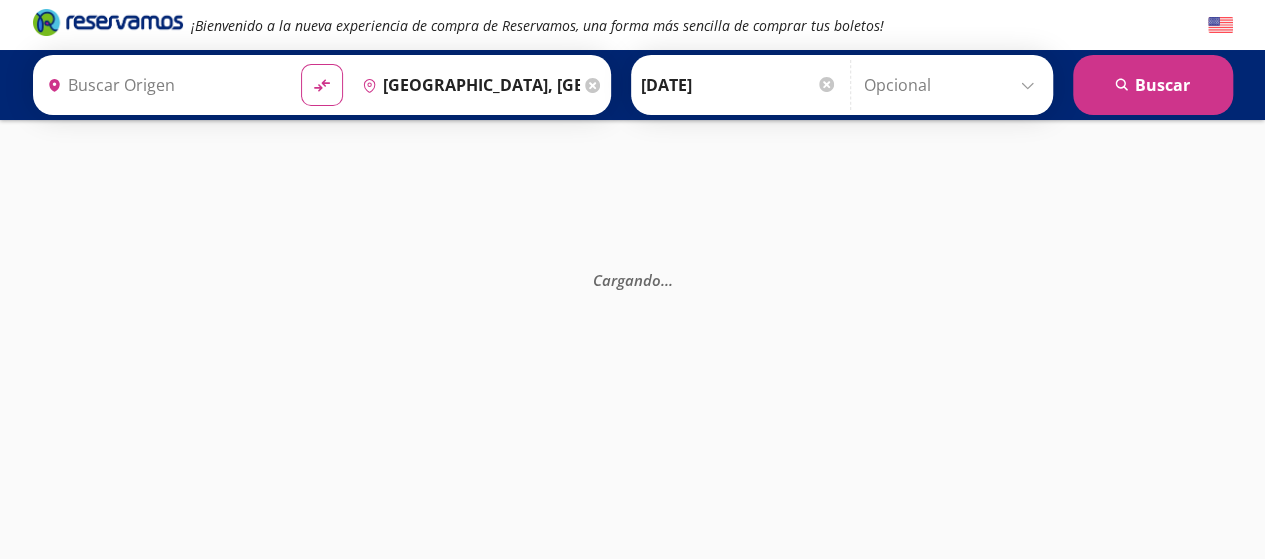 type on "Toluca, [GEOGRAPHIC_DATA]" 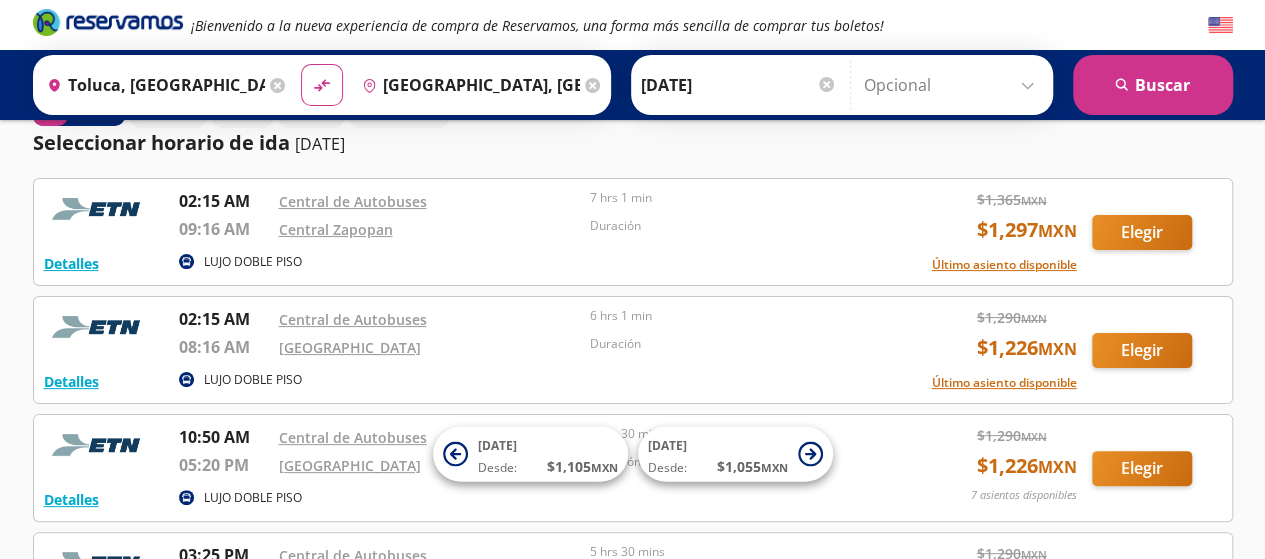 scroll, scrollTop: 0, scrollLeft: 0, axis: both 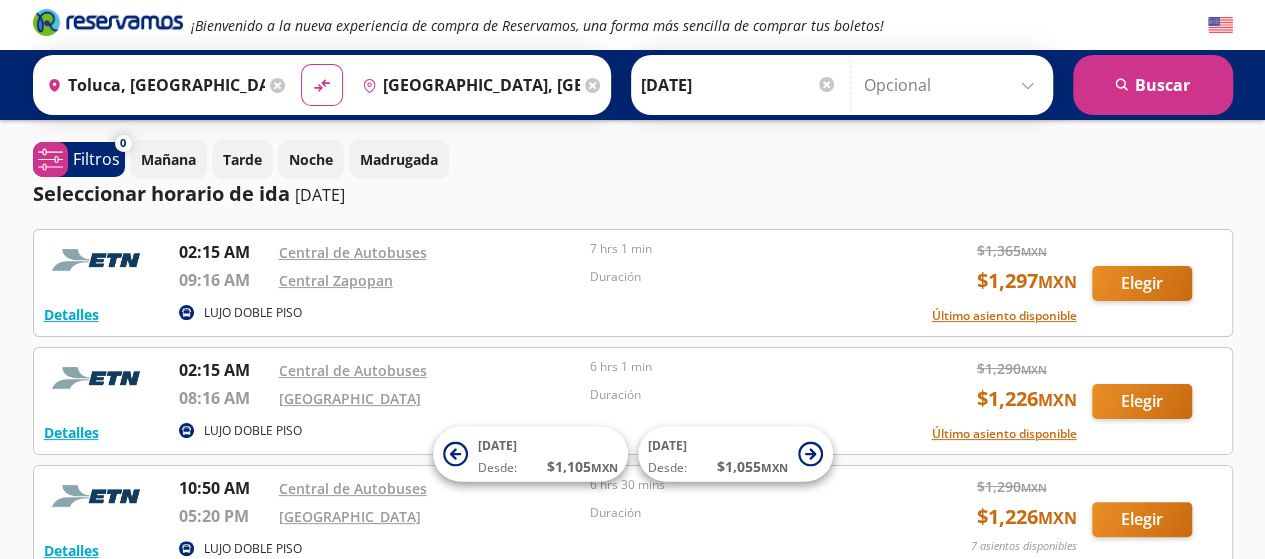 click at bounding box center [953, 85] 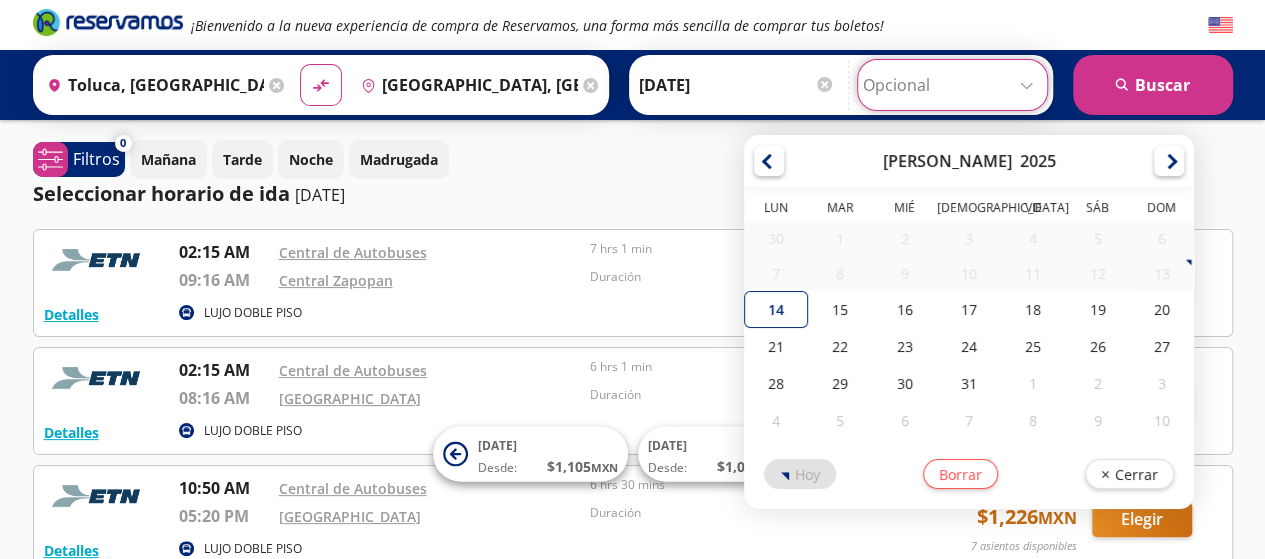 click at bounding box center [952, 85] 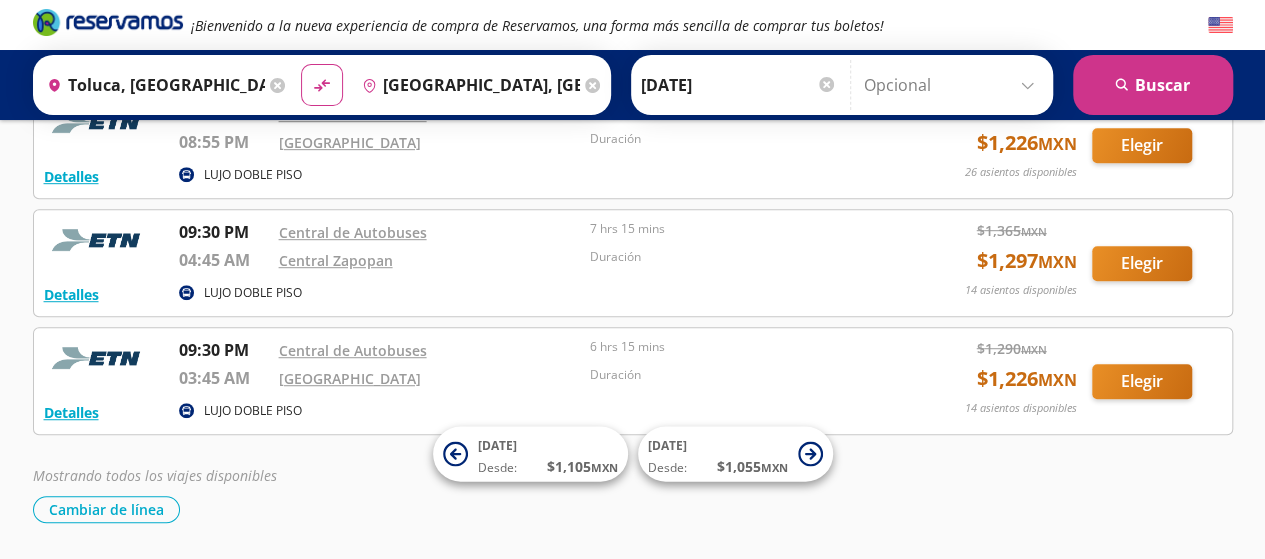 scroll, scrollTop: 500, scrollLeft: 0, axis: vertical 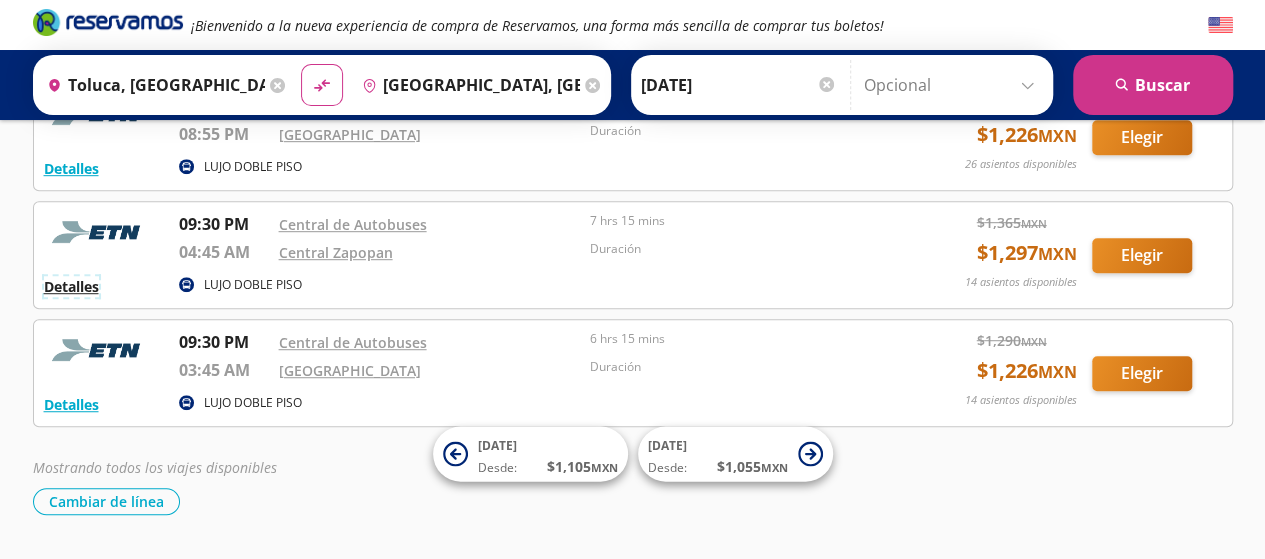 click on "Detalles" at bounding box center (71, 286) 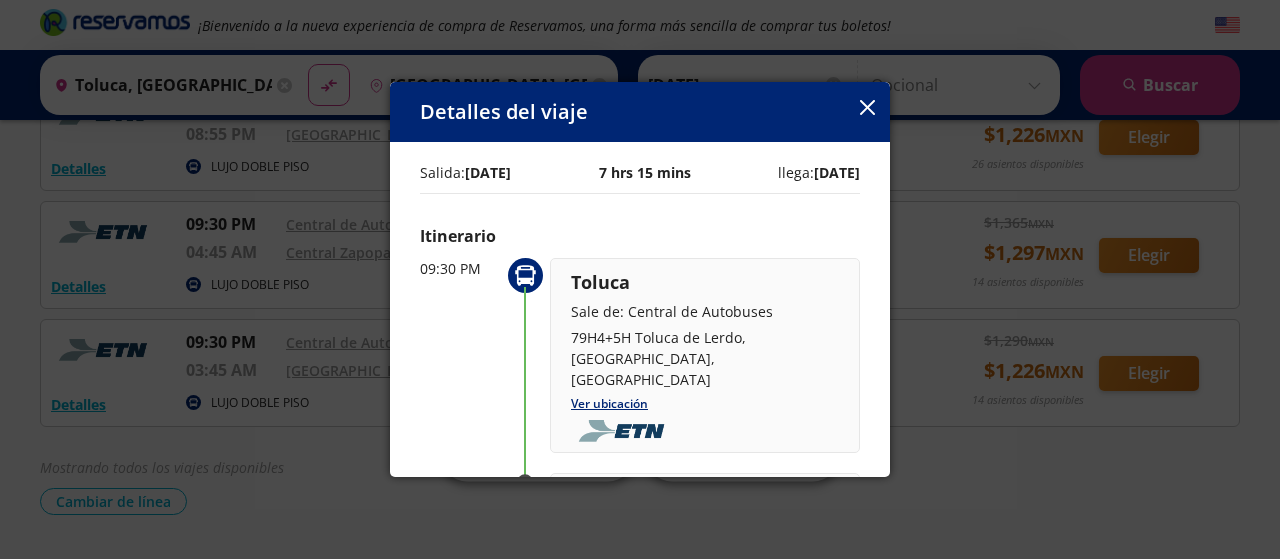 click on "Detalles del viaje" at bounding box center (640, 112) 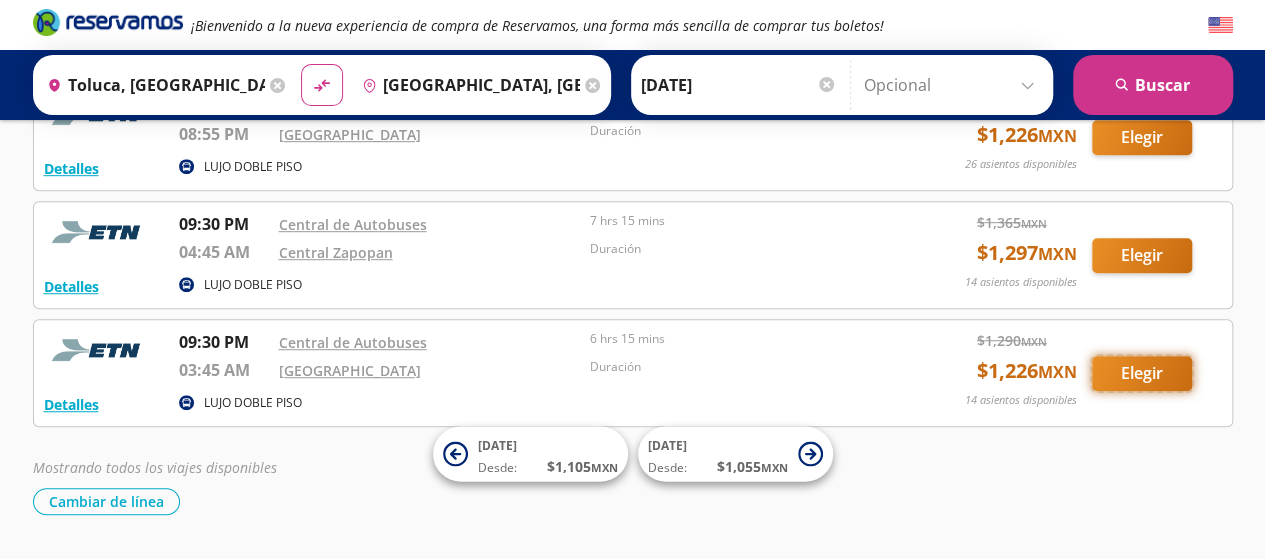 click on "Elegir" at bounding box center [1142, 373] 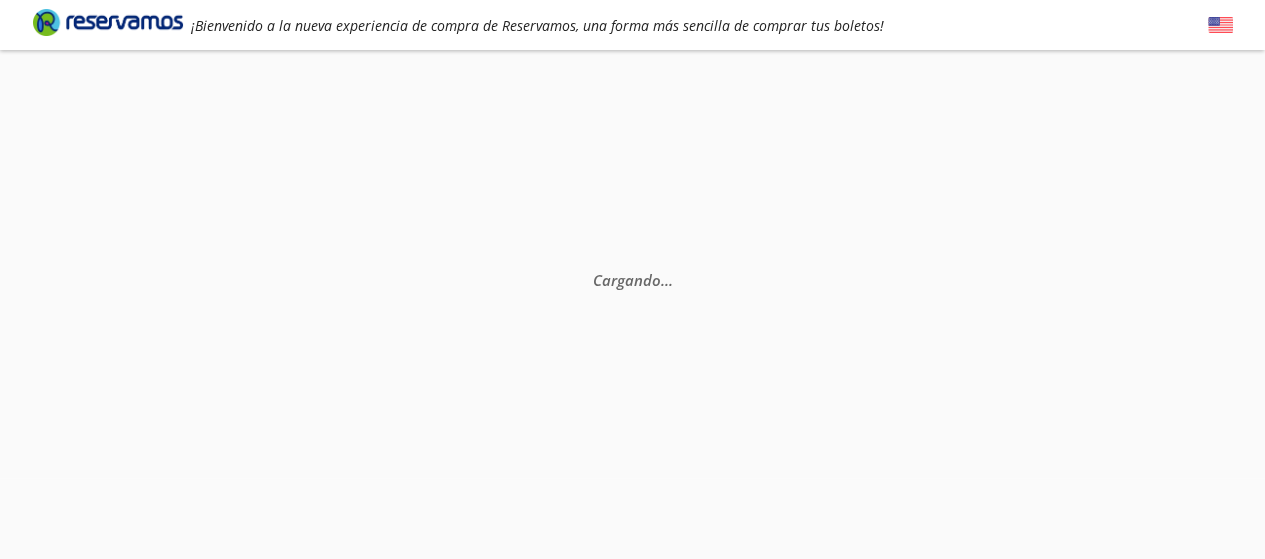 scroll, scrollTop: 0, scrollLeft: 0, axis: both 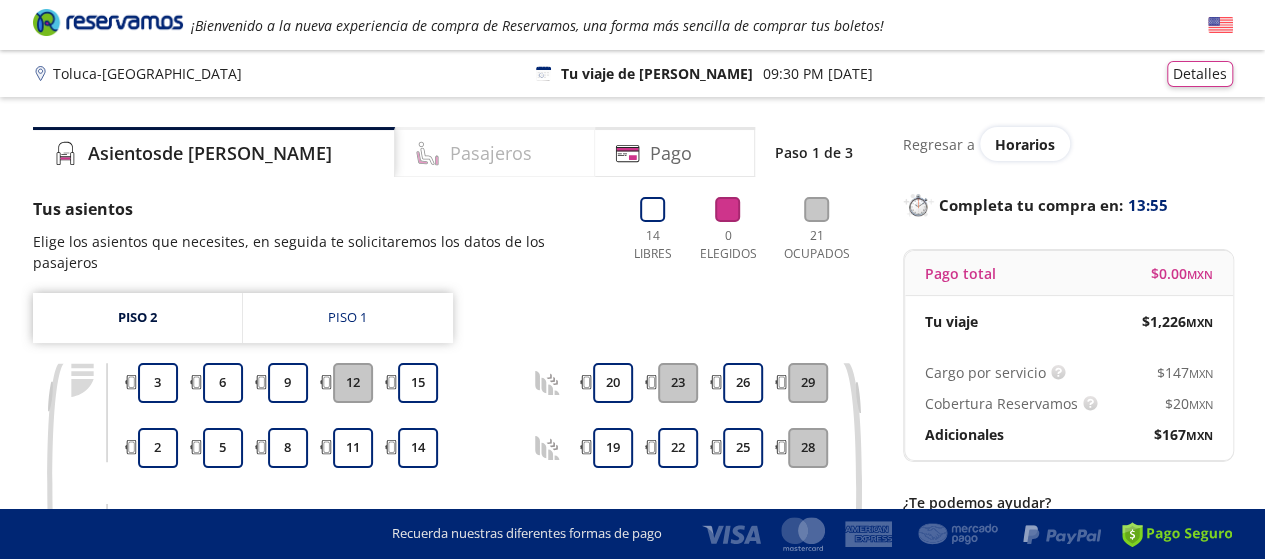 click on "Pasajeros" at bounding box center [491, 153] 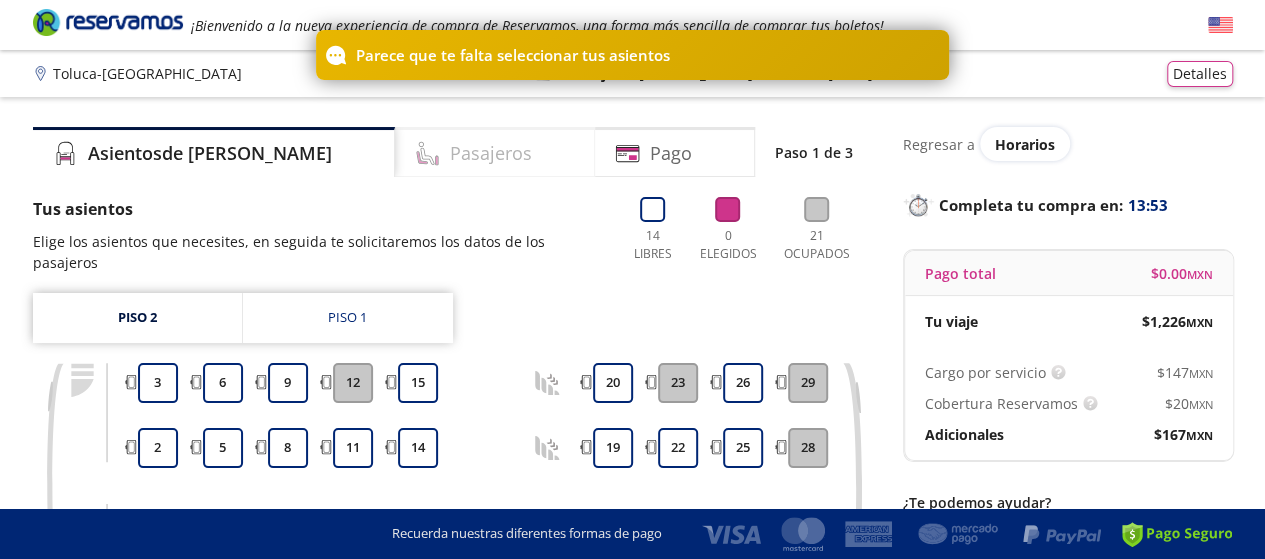 click on "Pasajeros" at bounding box center (491, 153) 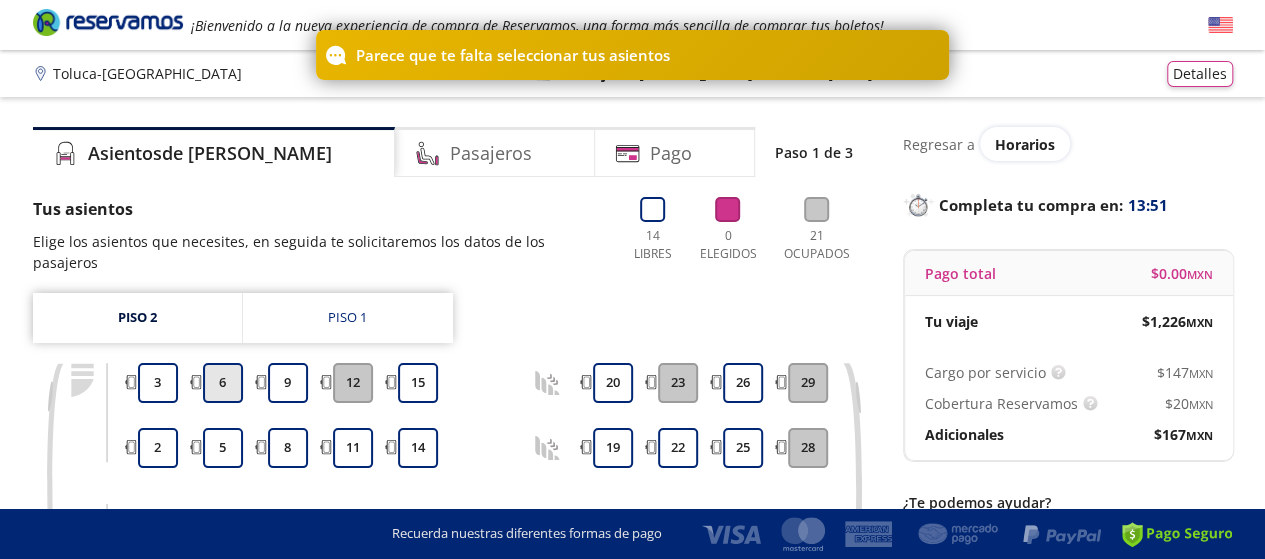 click on "6" at bounding box center [223, 383] 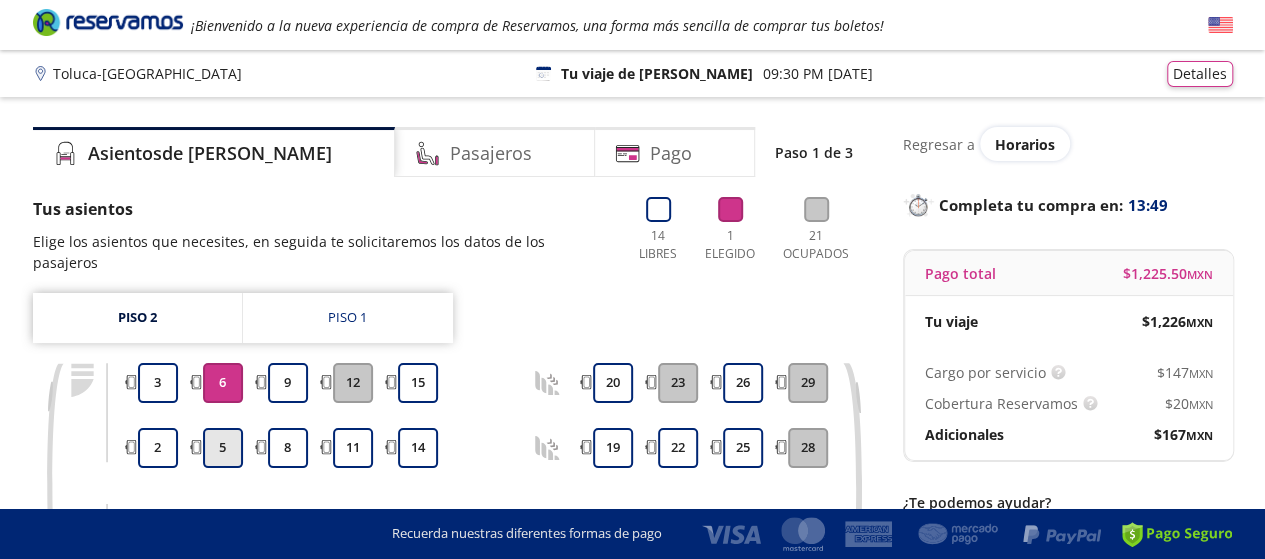 click on "5" at bounding box center (223, 448) 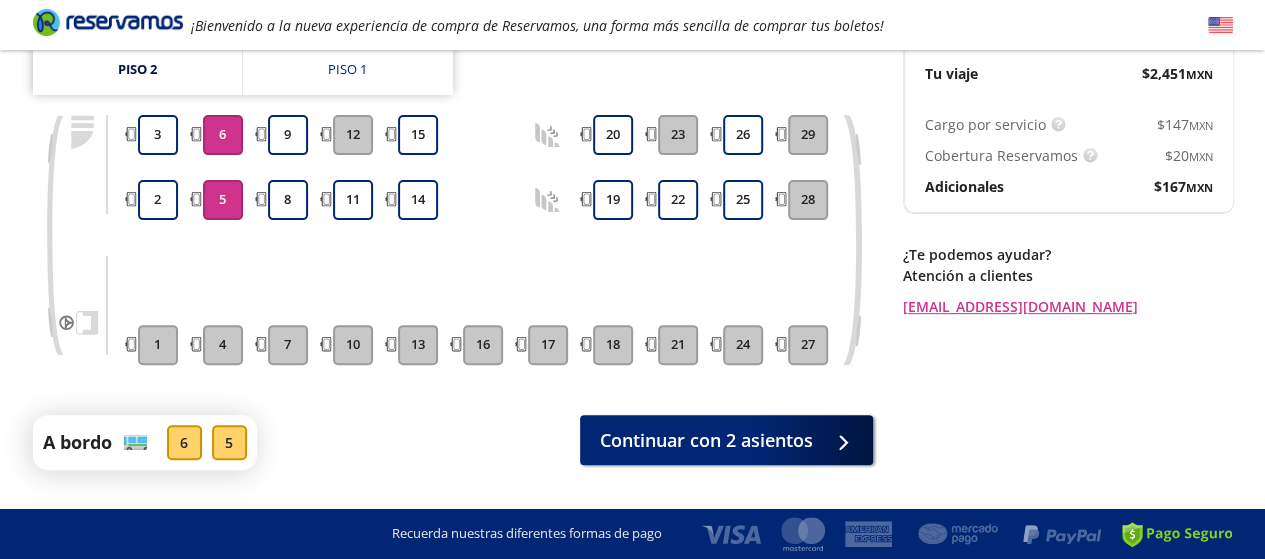 scroll, scrollTop: 278, scrollLeft: 0, axis: vertical 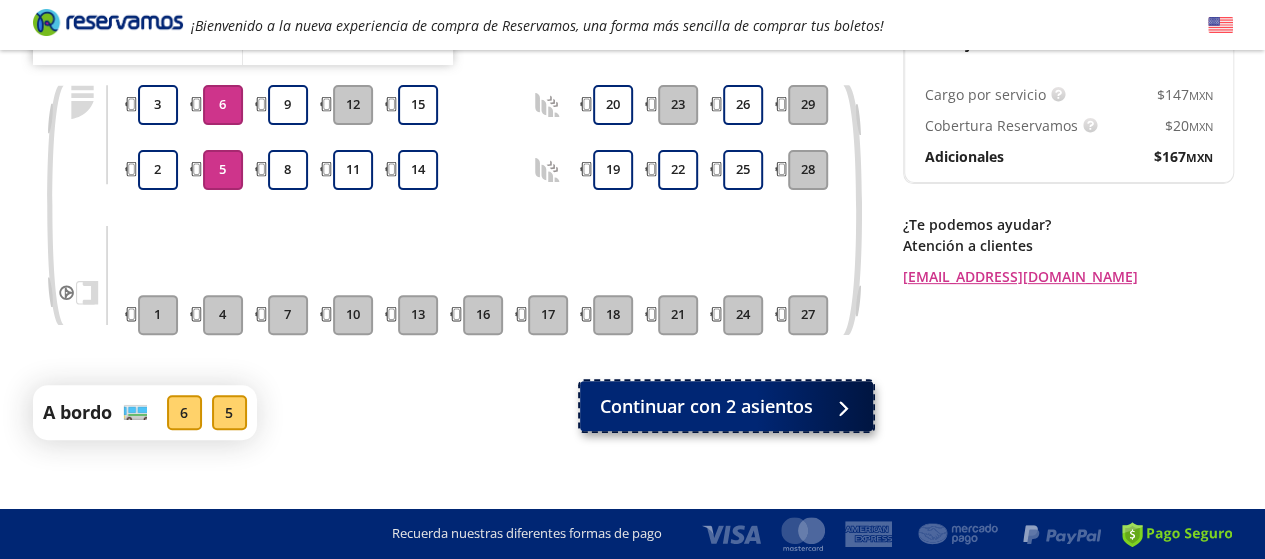 click on "Continuar con 2 asientos" at bounding box center (706, 406) 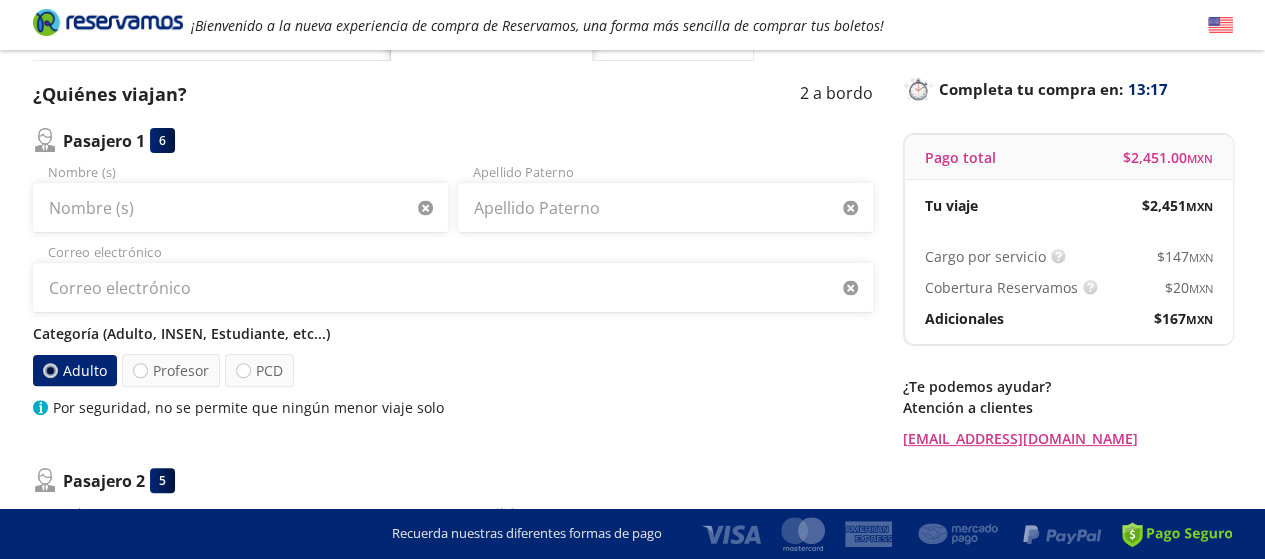 scroll, scrollTop: 0, scrollLeft: 0, axis: both 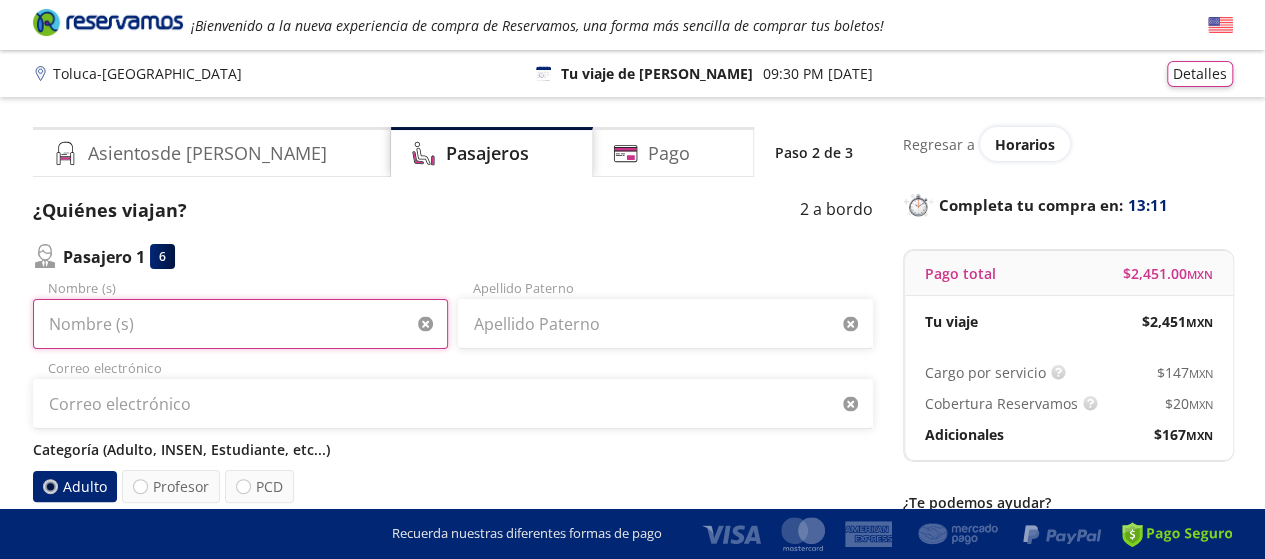 click on "Nombre (s)" at bounding box center [240, 324] 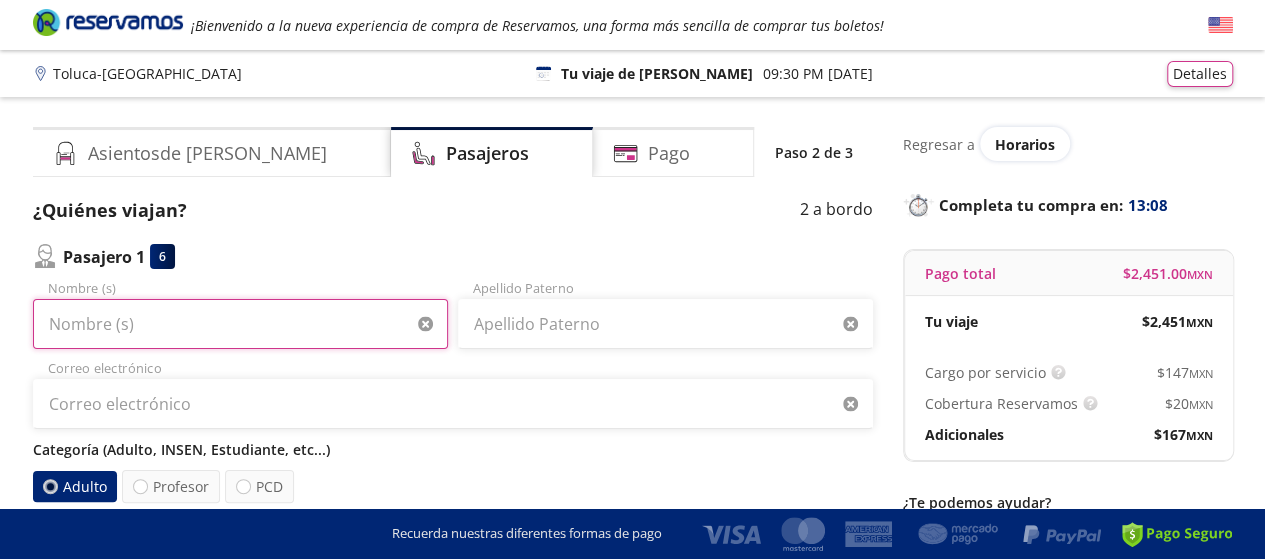 type on "I" 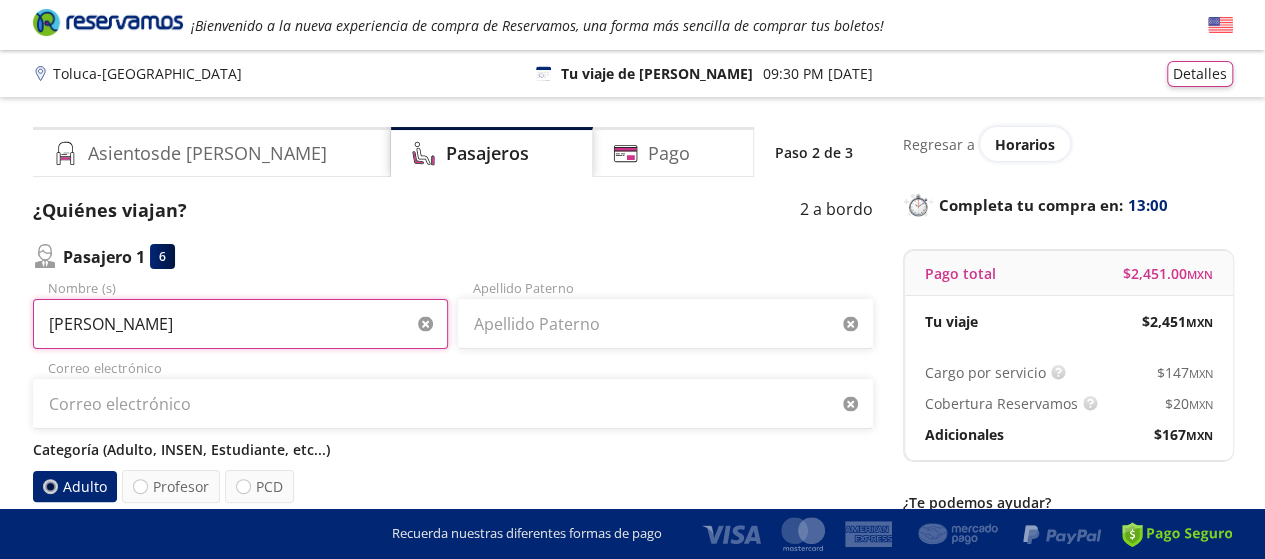type on "[PERSON_NAME]" 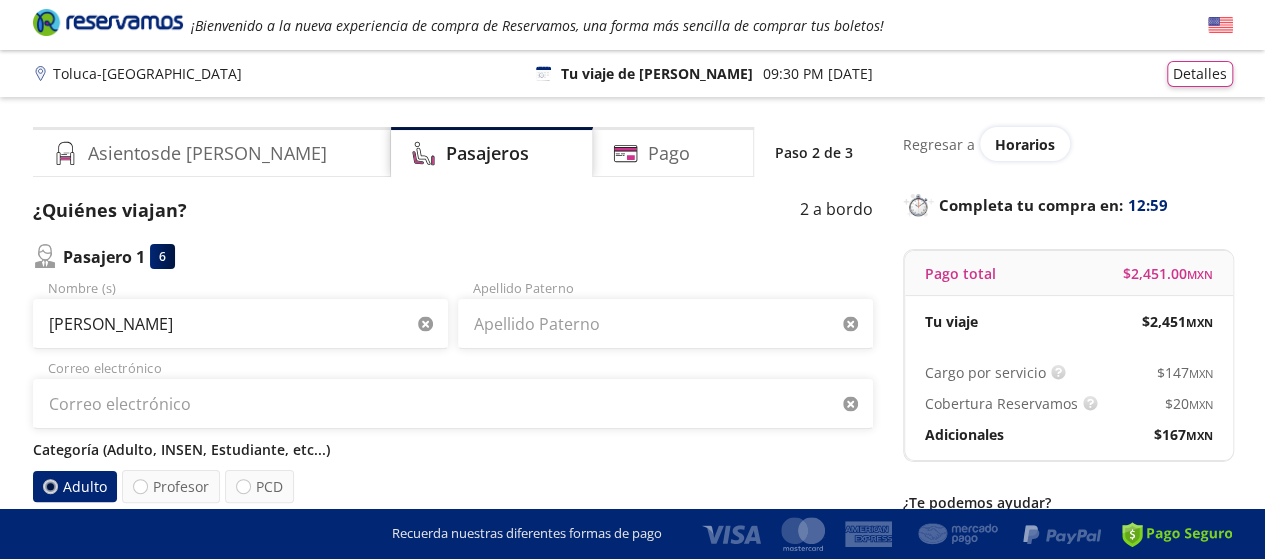 type 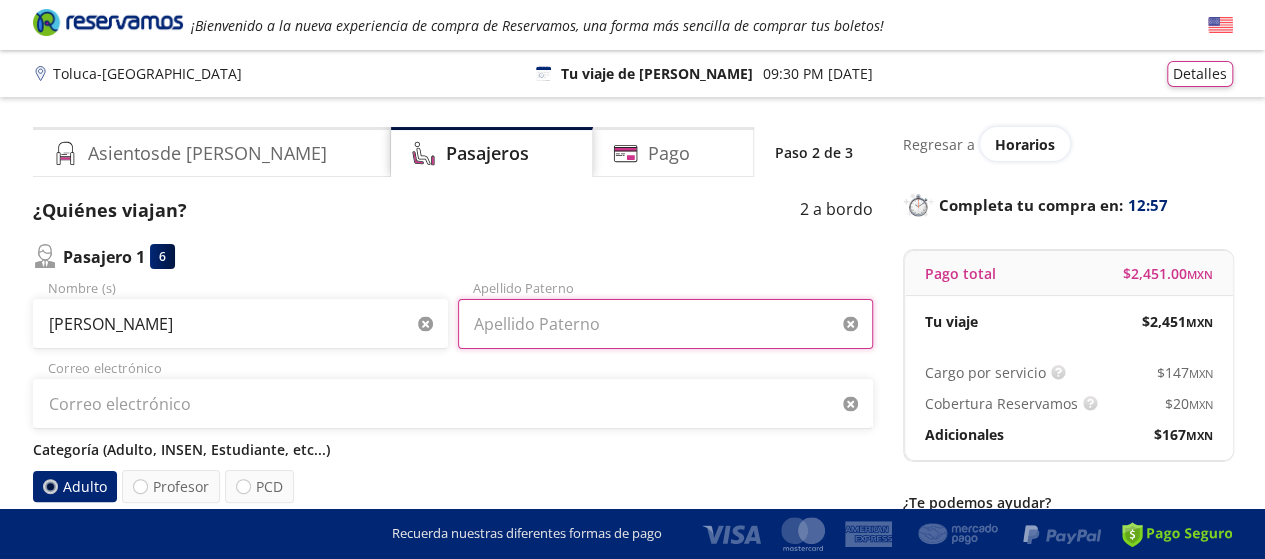 click on "Apellido Paterno" at bounding box center [665, 324] 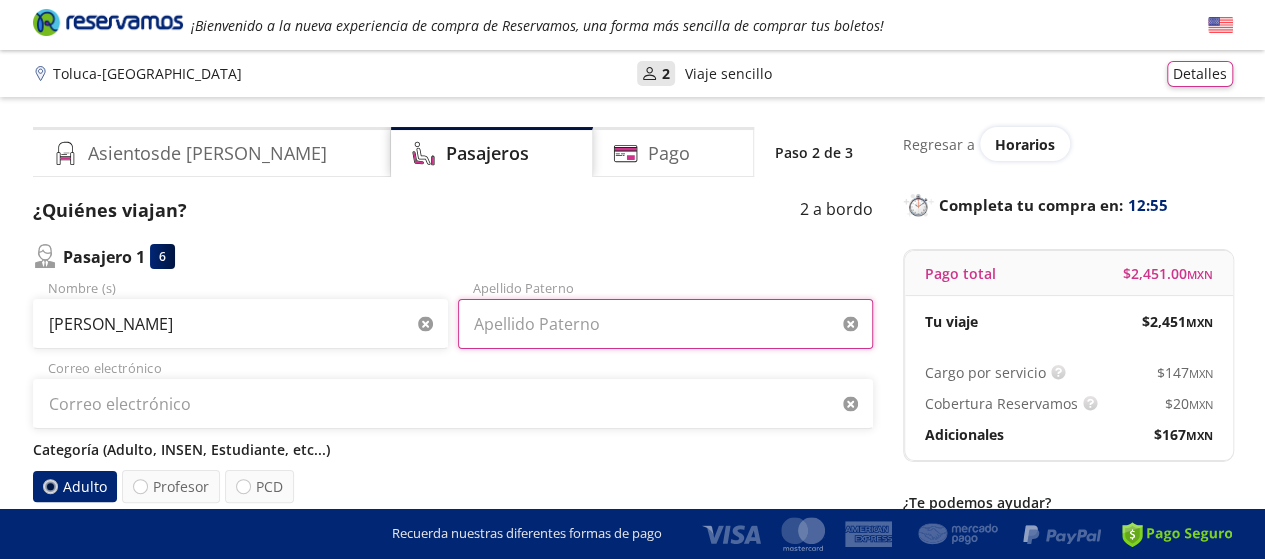 type on "[PERSON_NAME]" 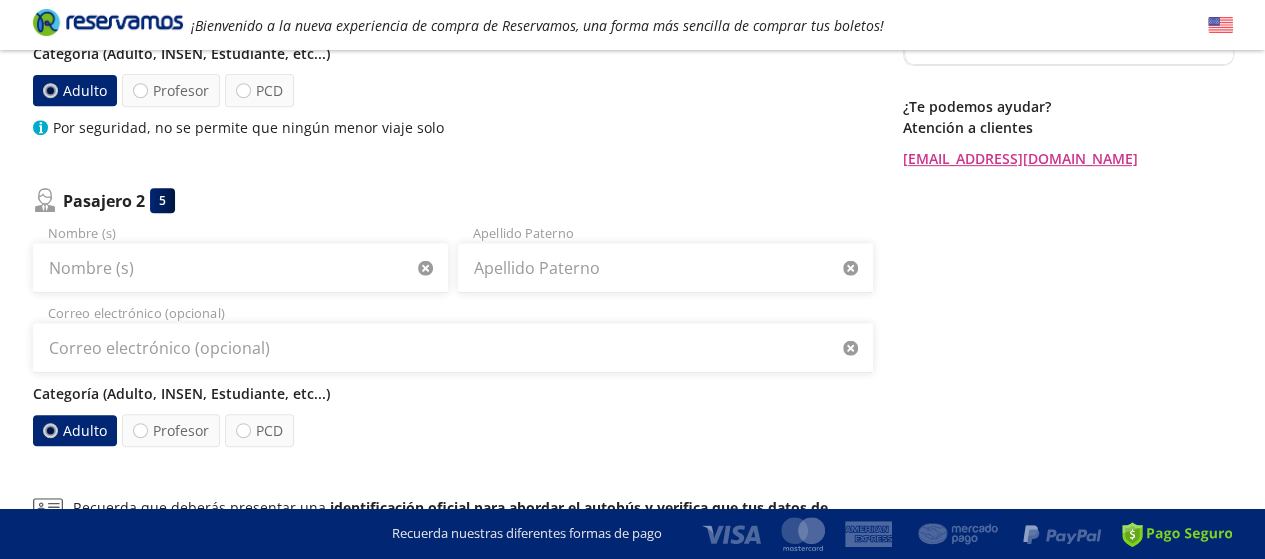 scroll, scrollTop: 400, scrollLeft: 0, axis: vertical 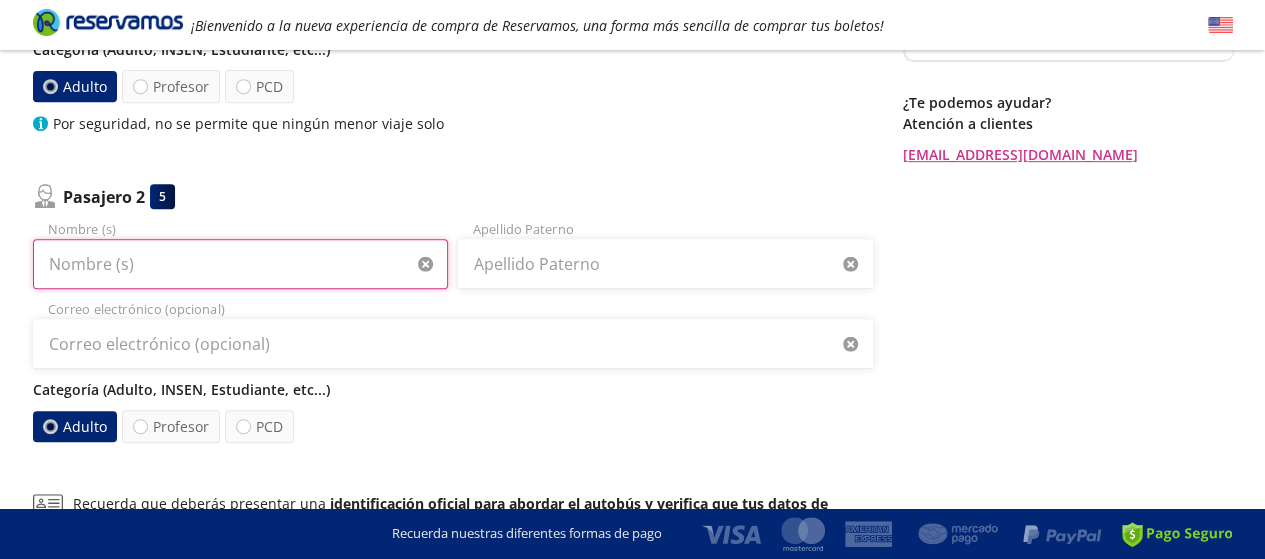 click on "Nombre (s)" at bounding box center [240, 264] 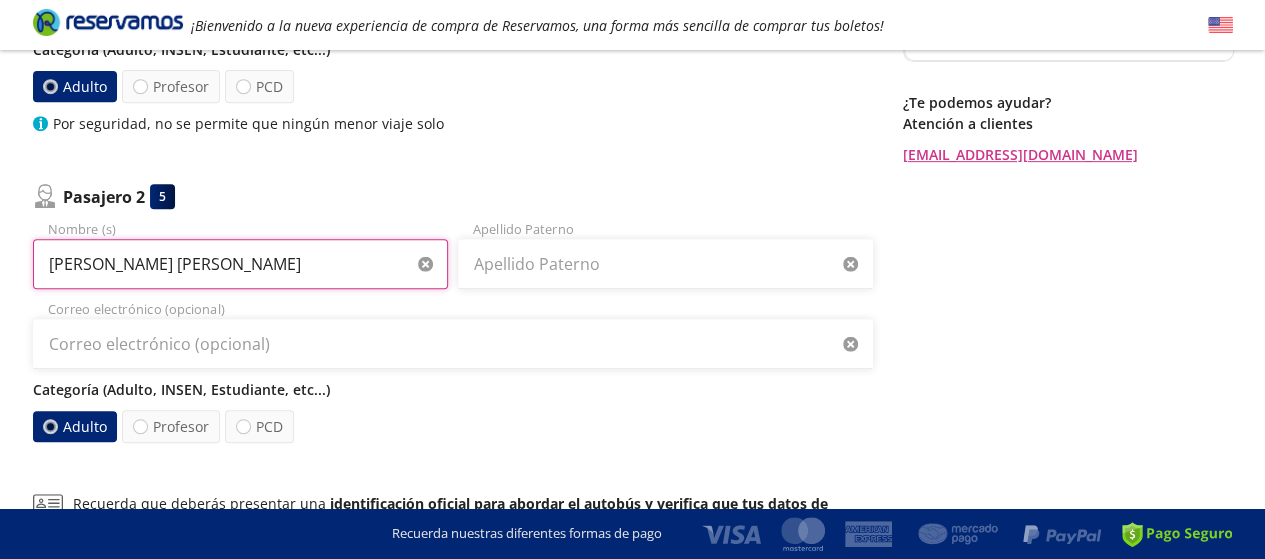 type on "[PERSON_NAME] [PERSON_NAME]" 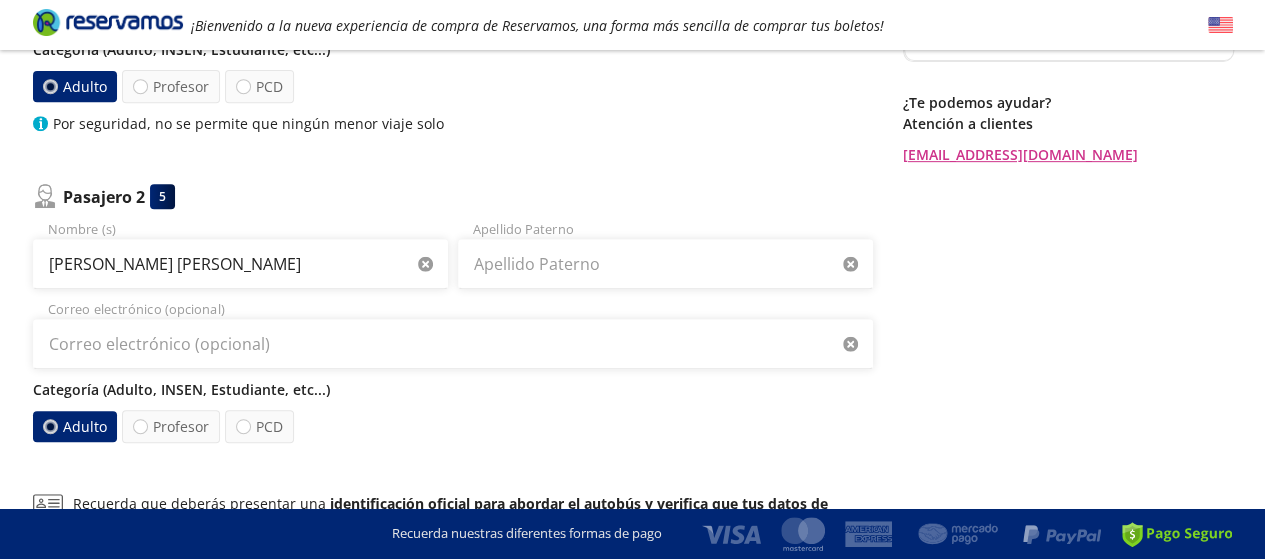 type 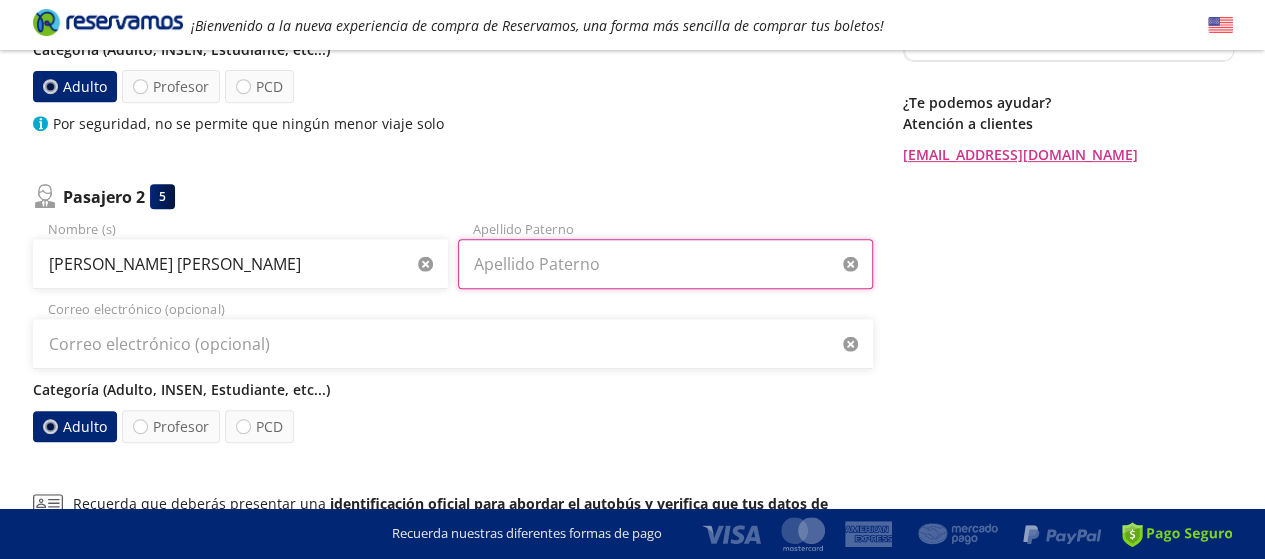 click on "Apellido Paterno" at bounding box center (665, 264) 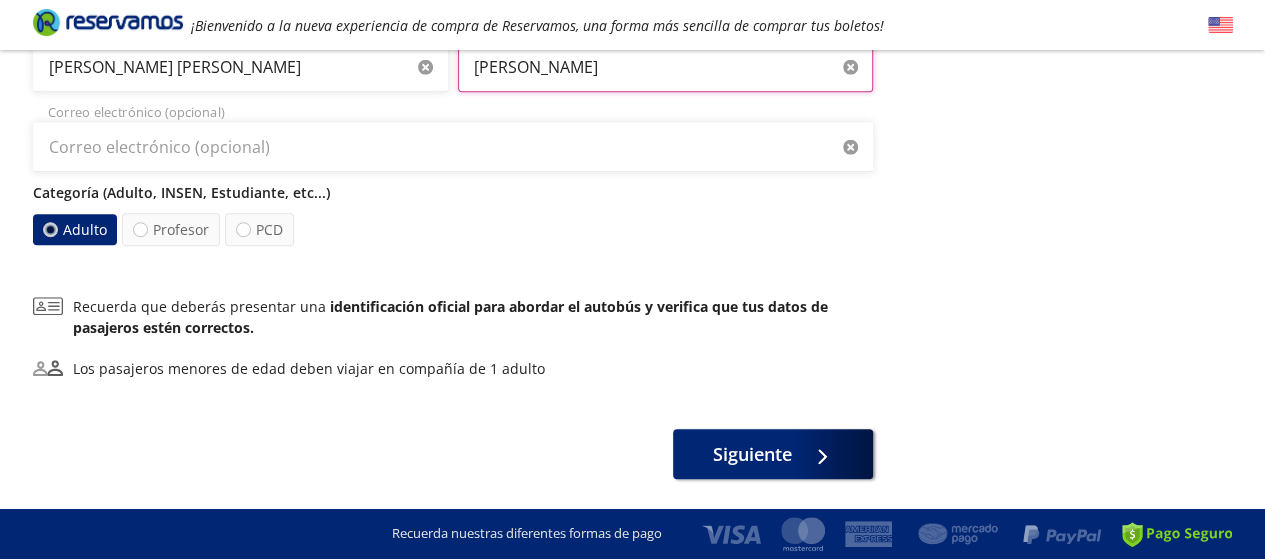 scroll, scrollTop: 600, scrollLeft: 0, axis: vertical 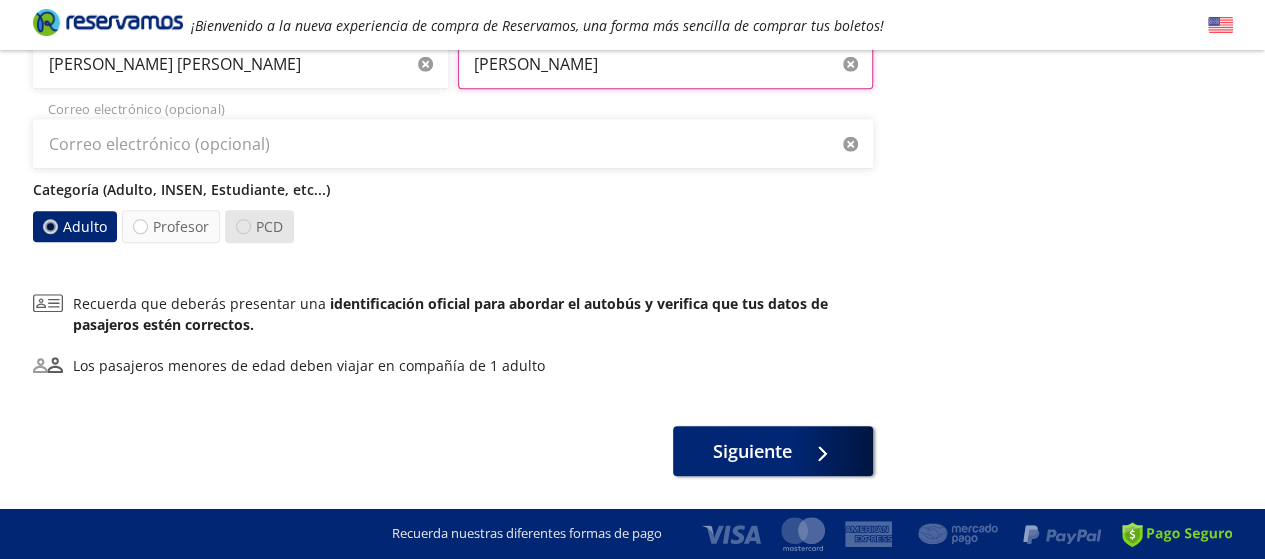 type on "[PERSON_NAME]" 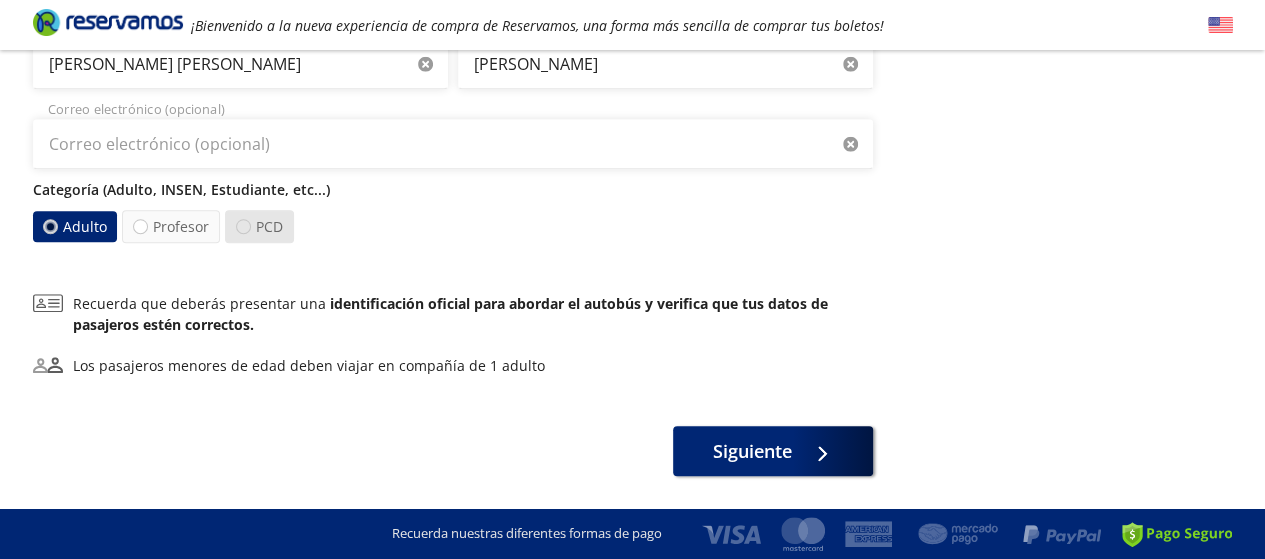 click at bounding box center (243, 226) 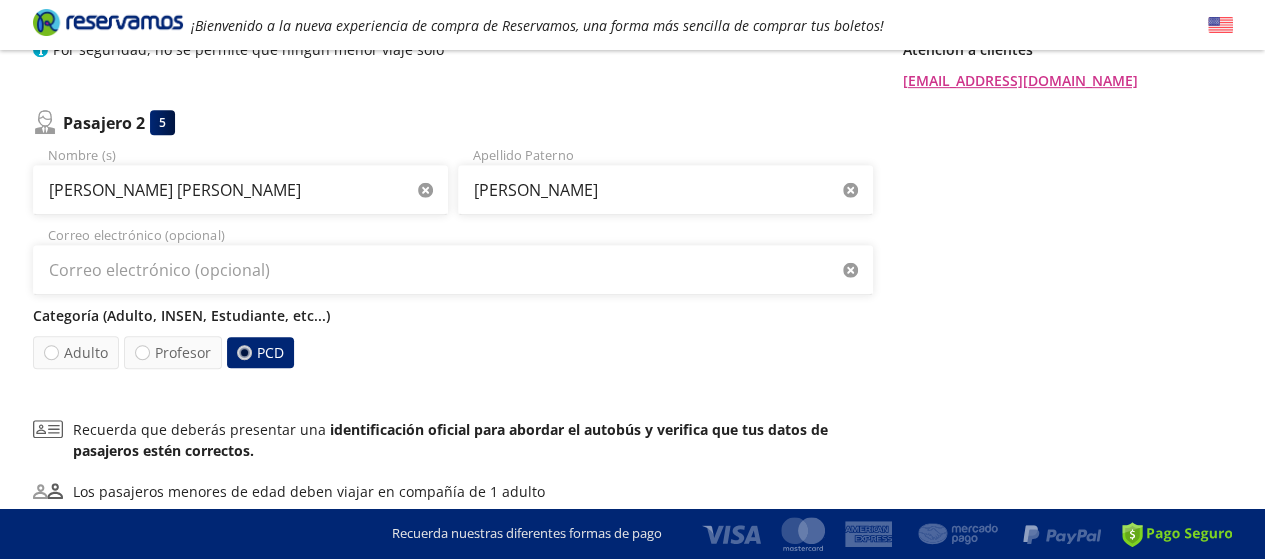 scroll, scrollTop: 600, scrollLeft: 0, axis: vertical 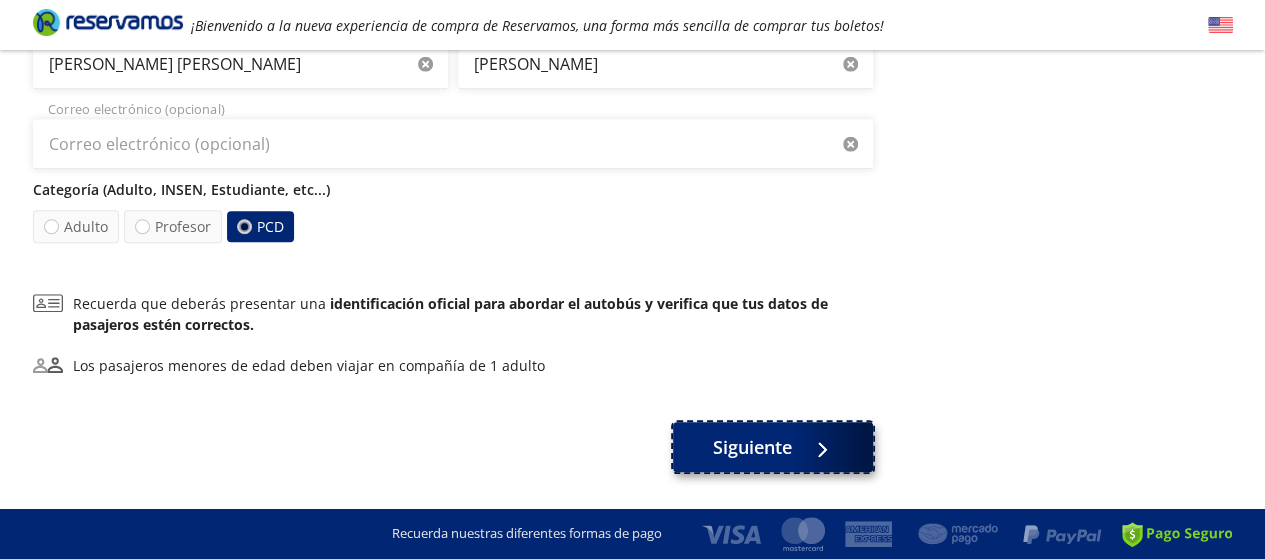 click on "Siguiente" at bounding box center [752, 447] 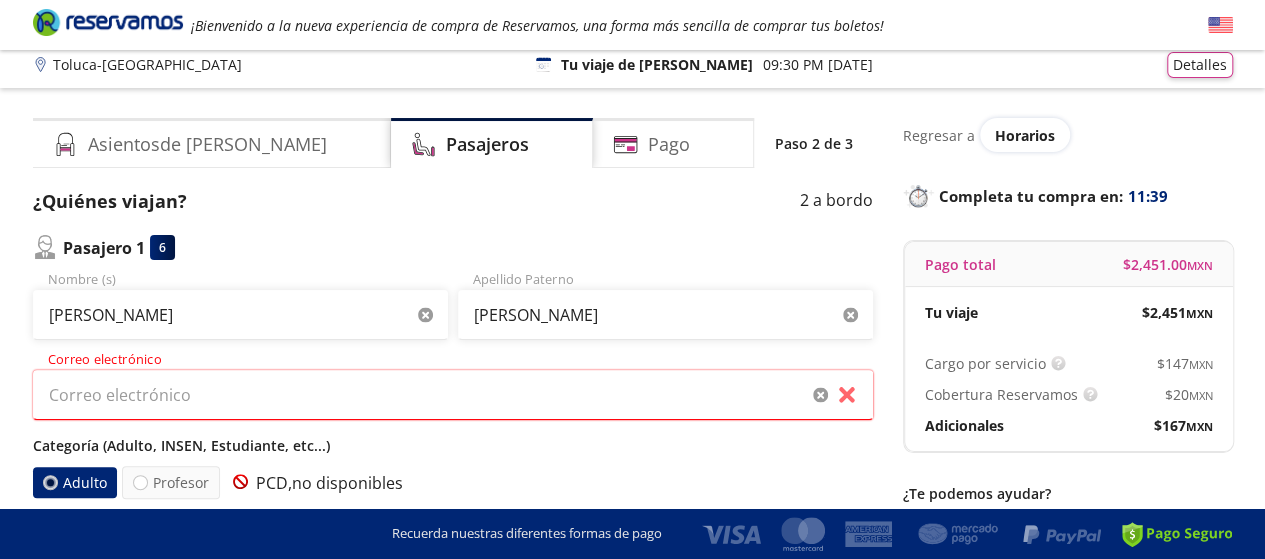 scroll, scrollTop: 0, scrollLeft: 0, axis: both 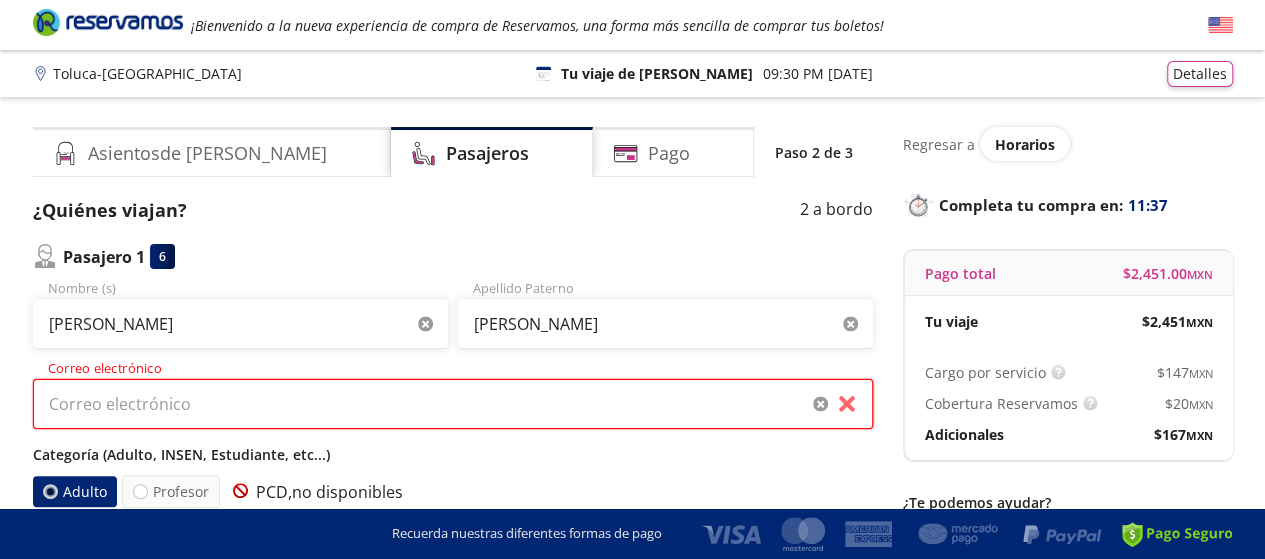 click on "Correo electrónico" at bounding box center [453, 404] 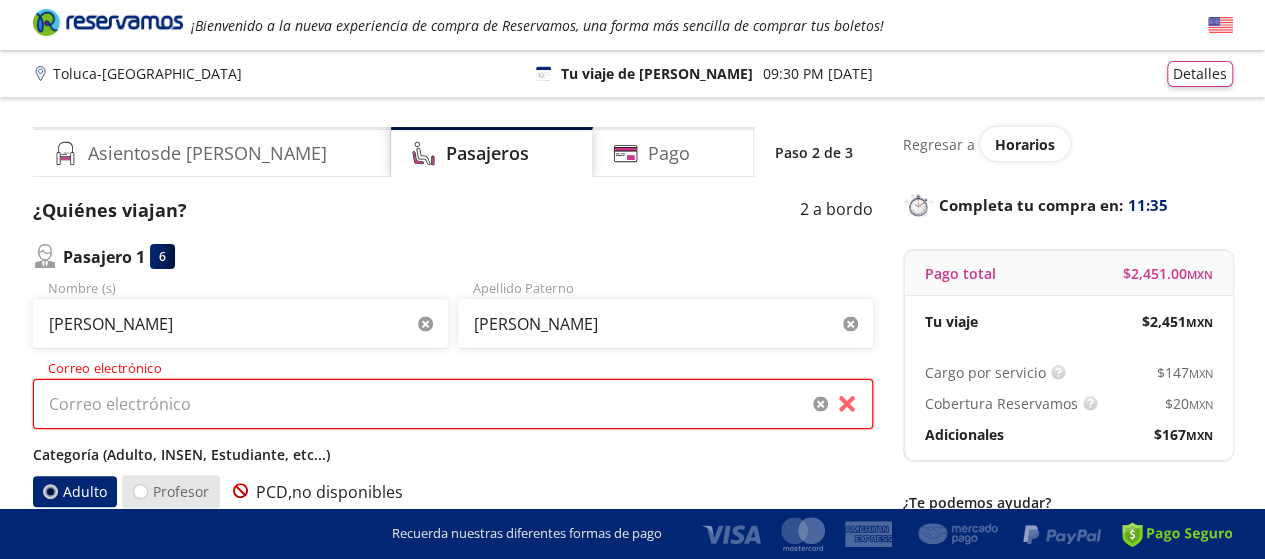 type on "[EMAIL_ADDRESS][DOMAIN_NAME]" 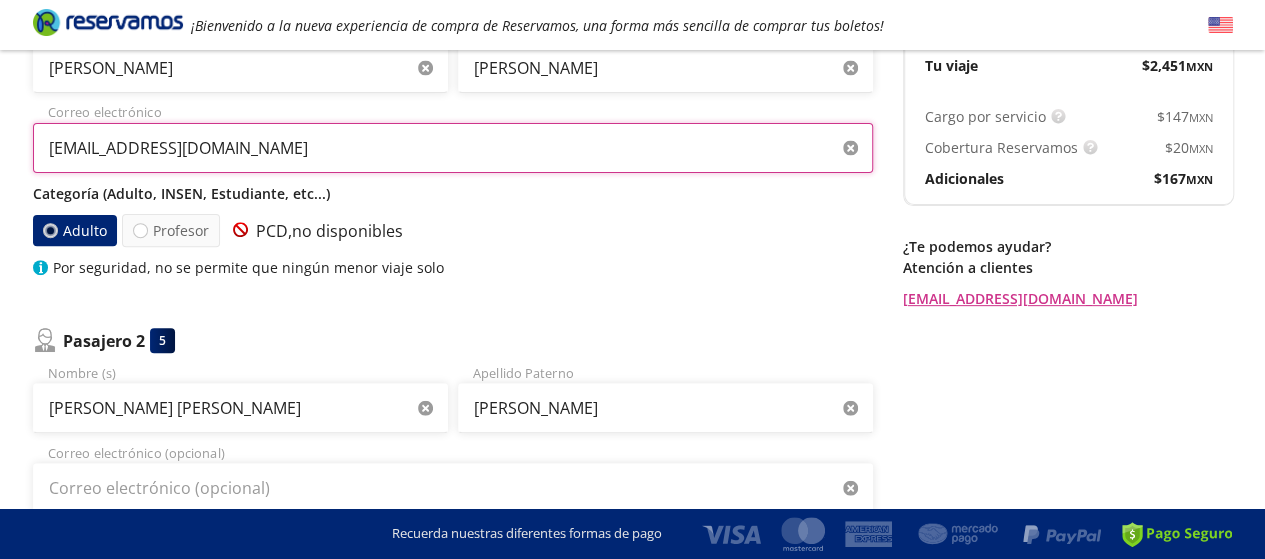 scroll, scrollTop: 300, scrollLeft: 0, axis: vertical 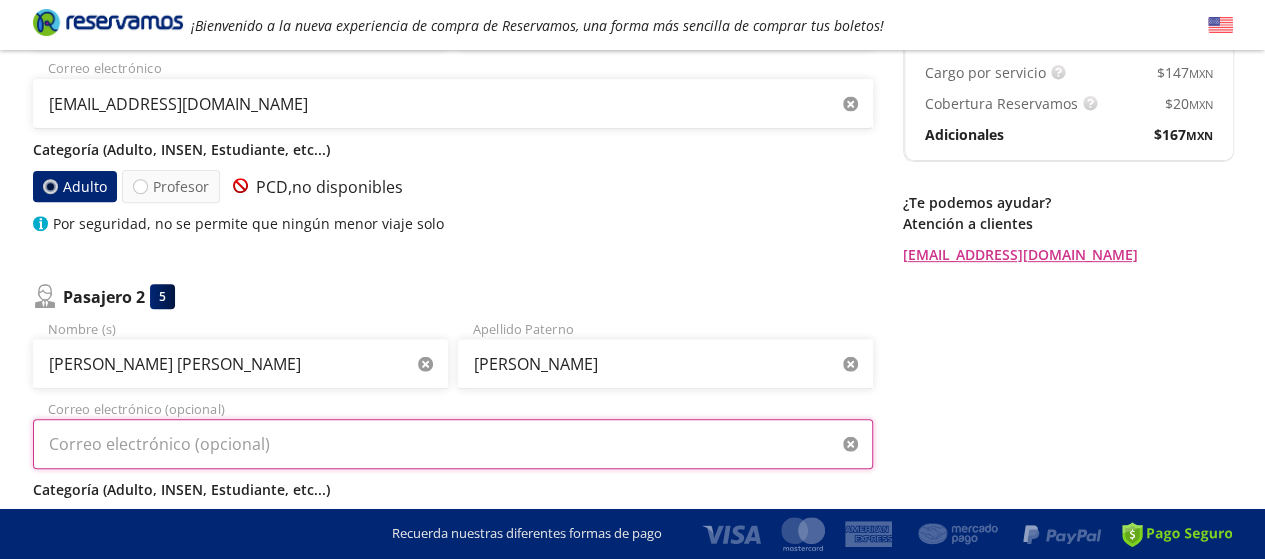 click on "Correo electrónico (opcional)" at bounding box center (453, 444) 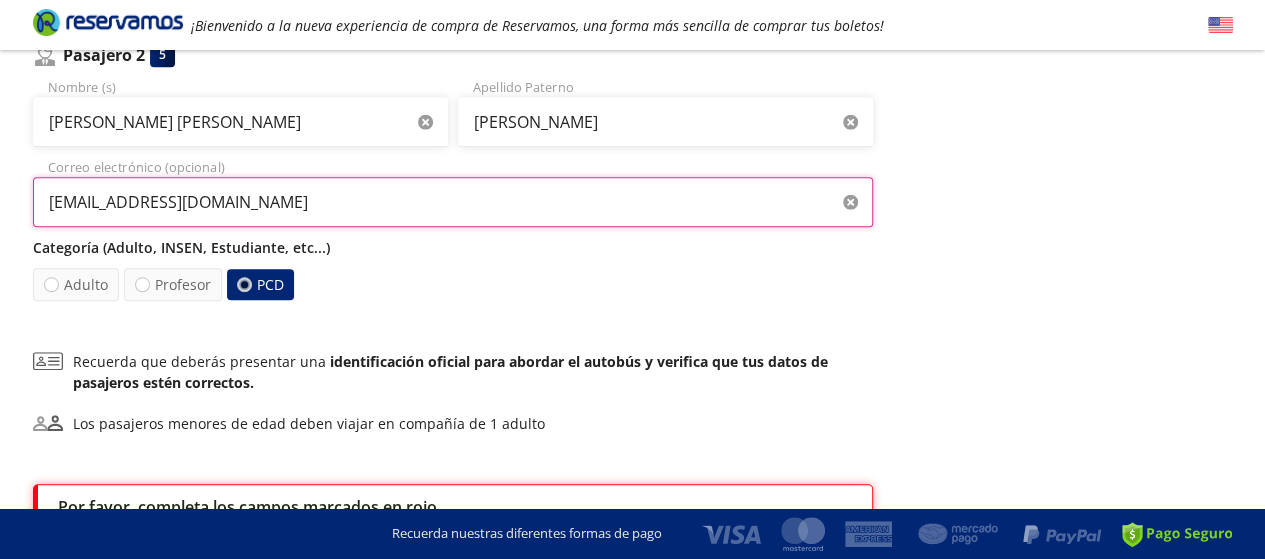 scroll, scrollTop: 700, scrollLeft: 0, axis: vertical 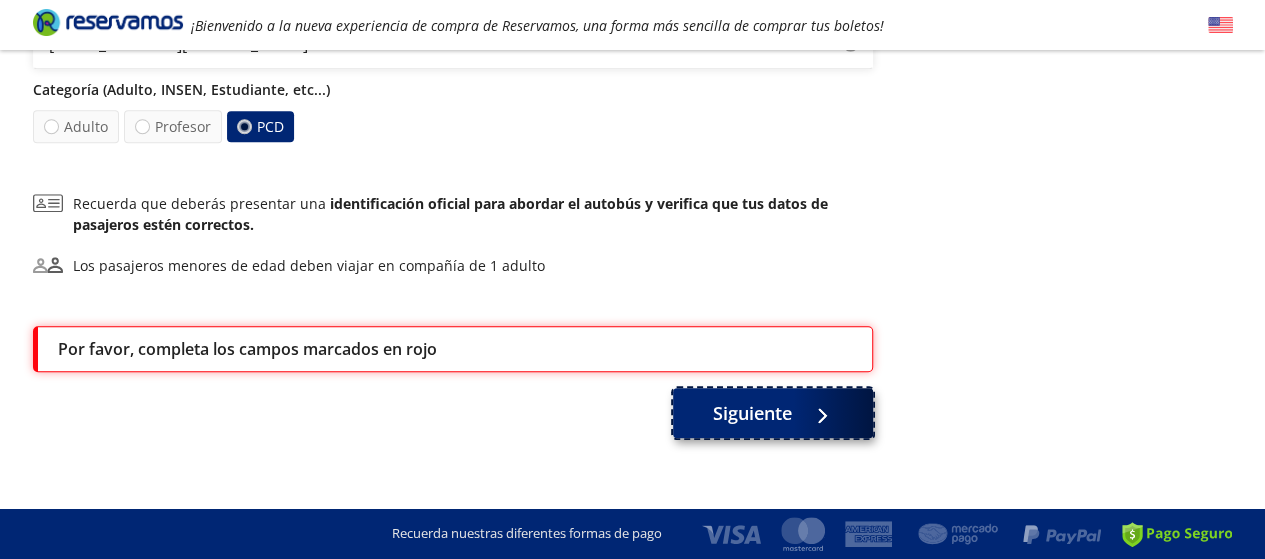 click on "Siguiente" at bounding box center [752, 413] 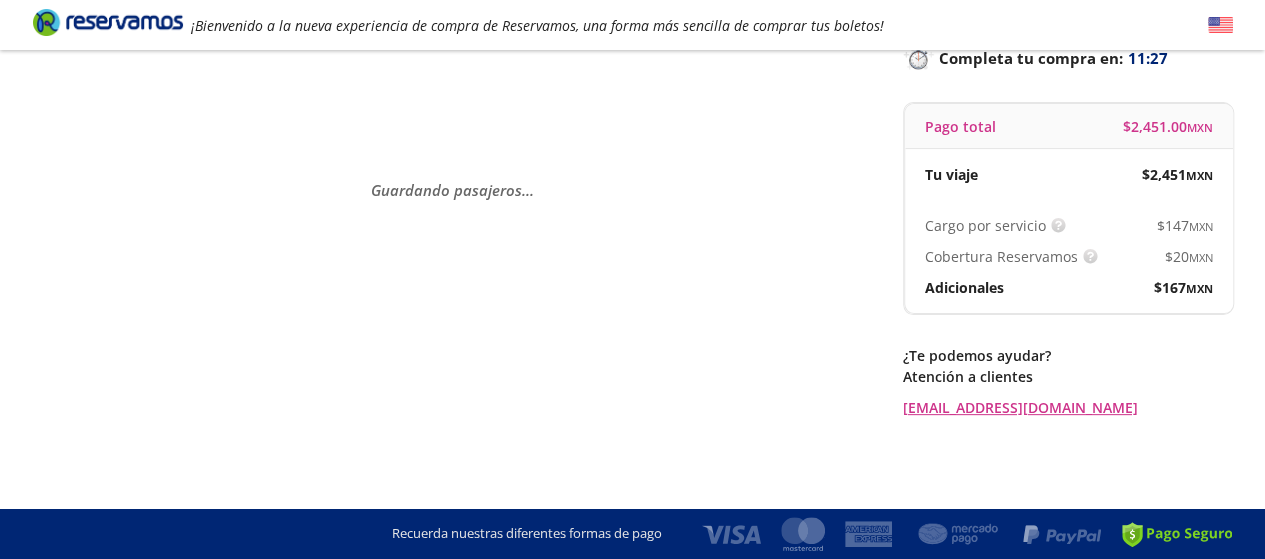 scroll, scrollTop: 0, scrollLeft: 0, axis: both 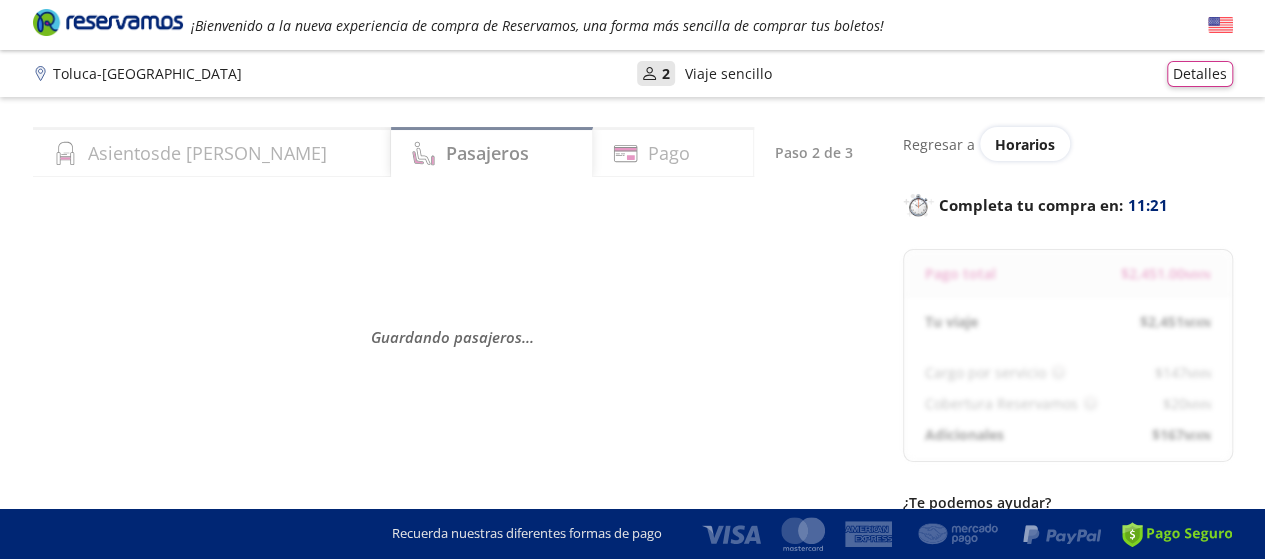 select on "MX" 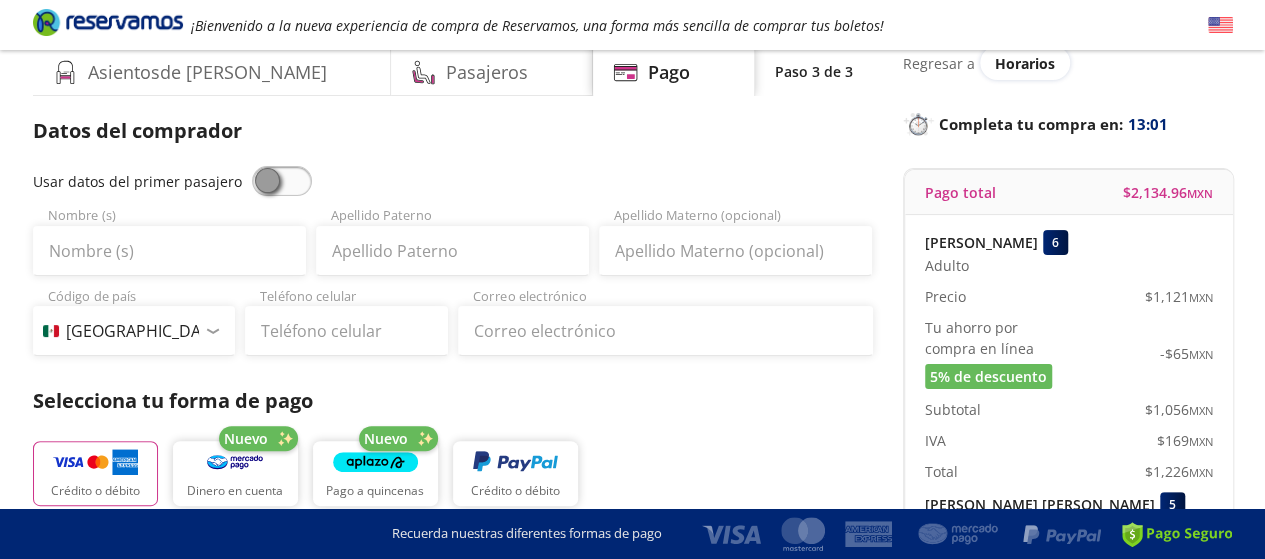 scroll, scrollTop: 0, scrollLeft: 0, axis: both 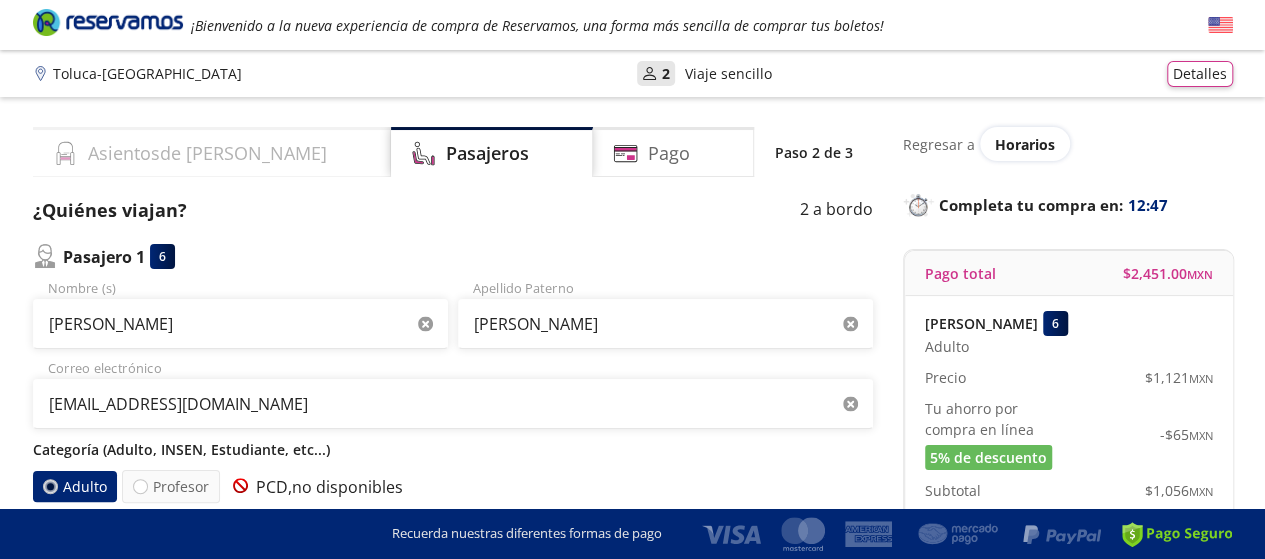 click on "Asientos  de [PERSON_NAME]" at bounding box center [207, 153] 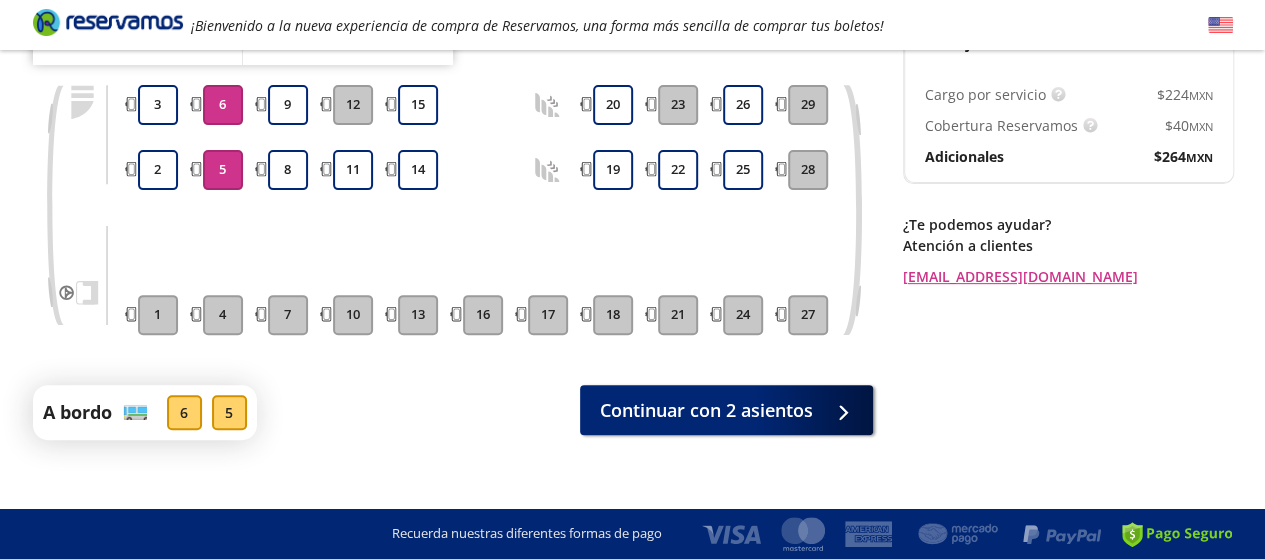 scroll, scrollTop: 0, scrollLeft: 0, axis: both 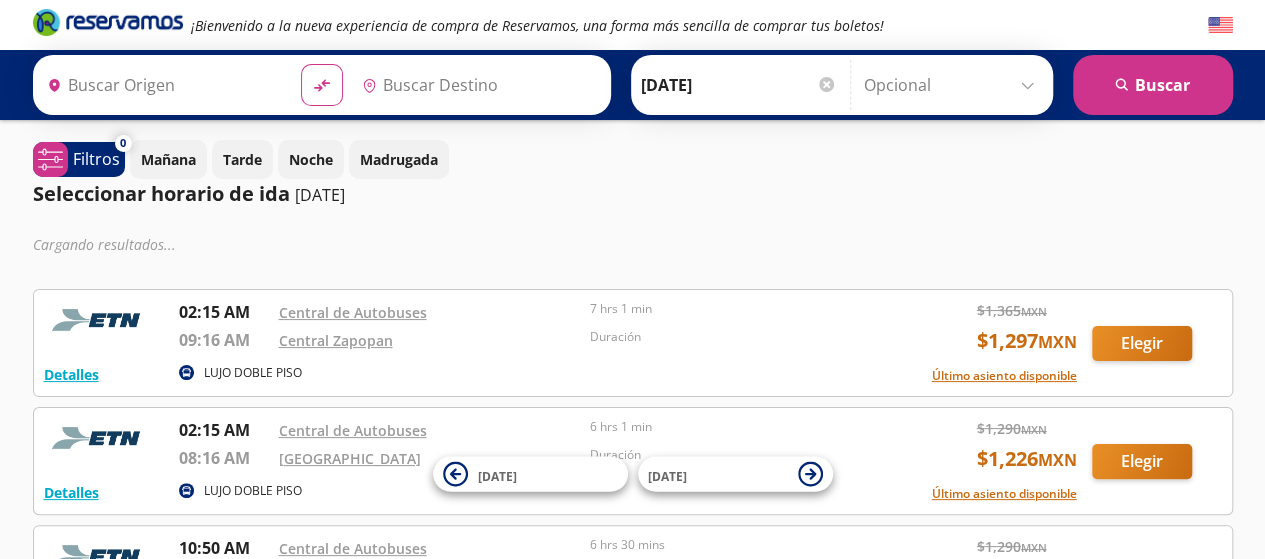 type on "Toluca, [GEOGRAPHIC_DATA]" 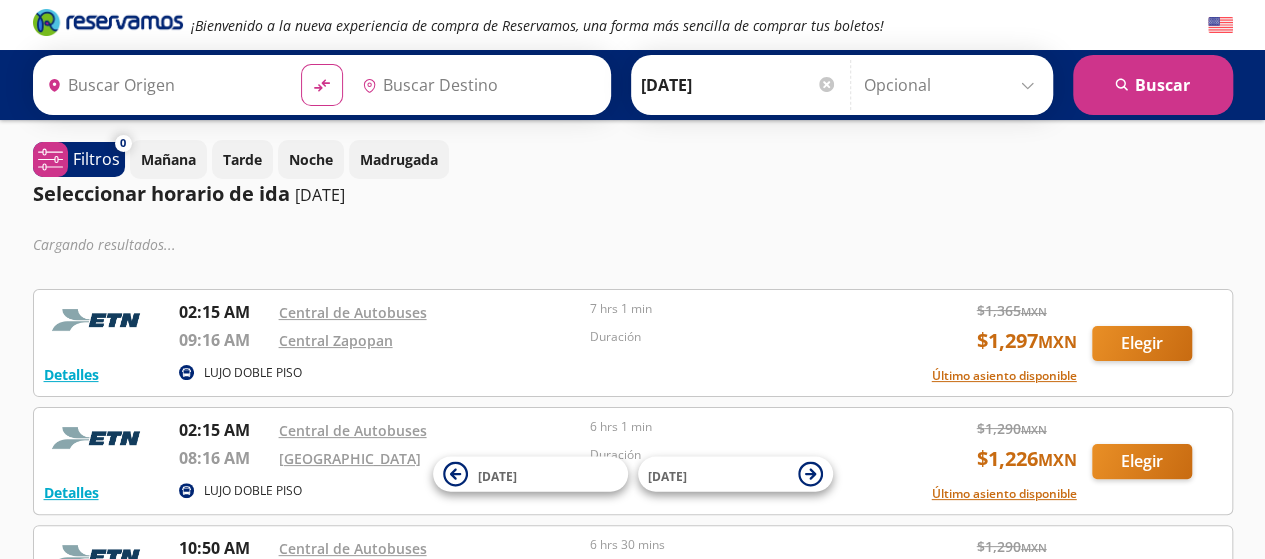 type on "[GEOGRAPHIC_DATA], [GEOGRAPHIC_DATA]" 